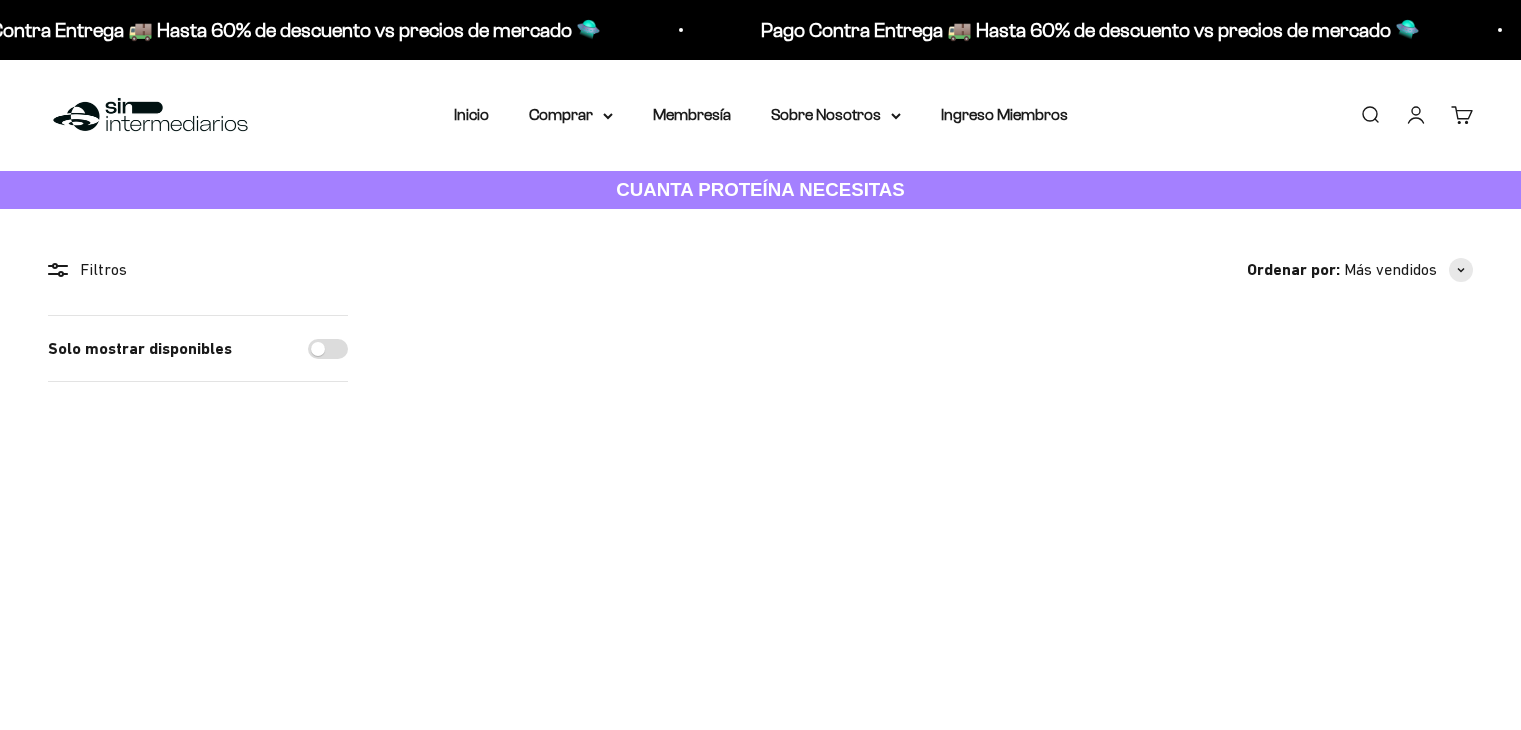 scroll, scrollTop: 0, scrollLeft: 0, axis: both 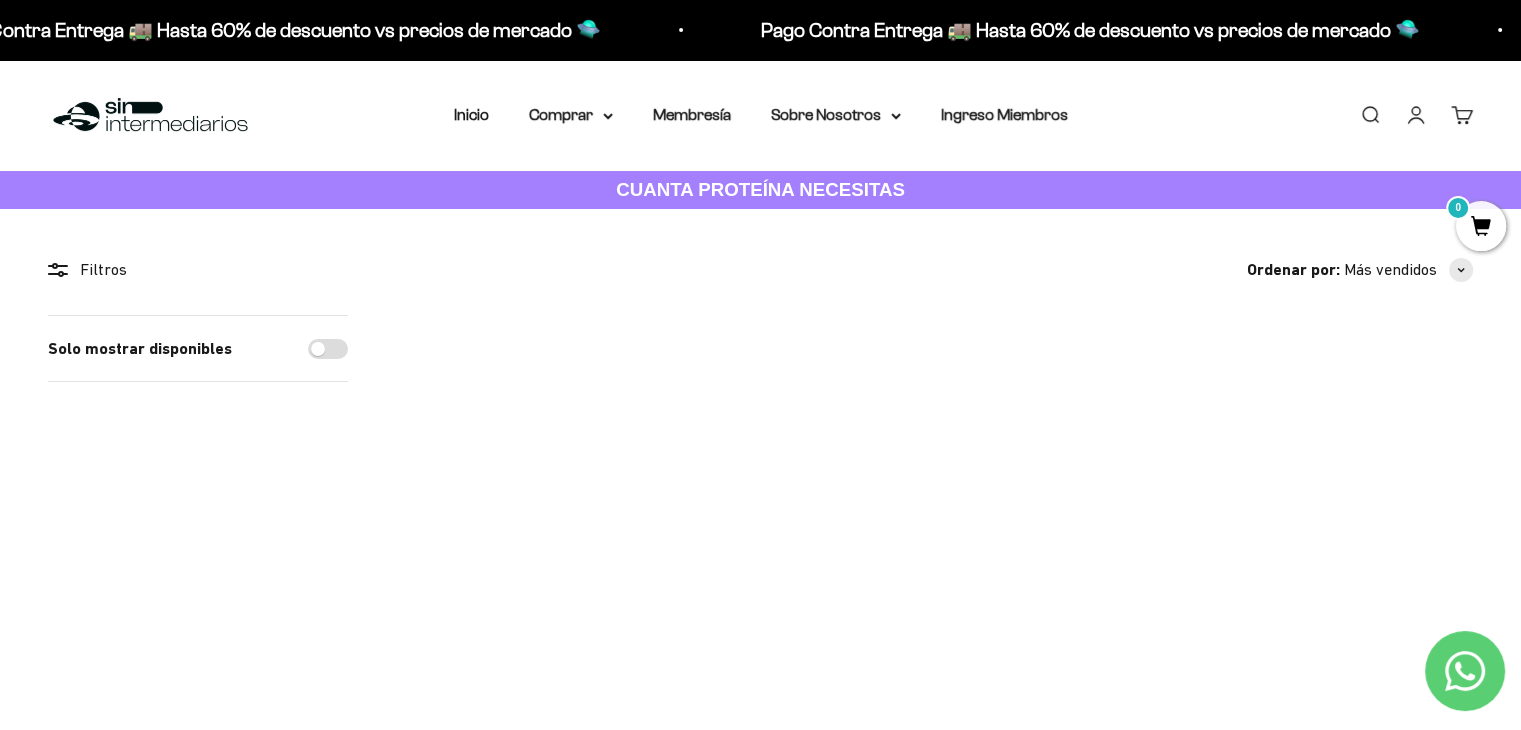 click on "Inicio
Comprar
Proteínas
Ver Todos
Whey
Iso
Vegan" at bounding box center [761, 115] 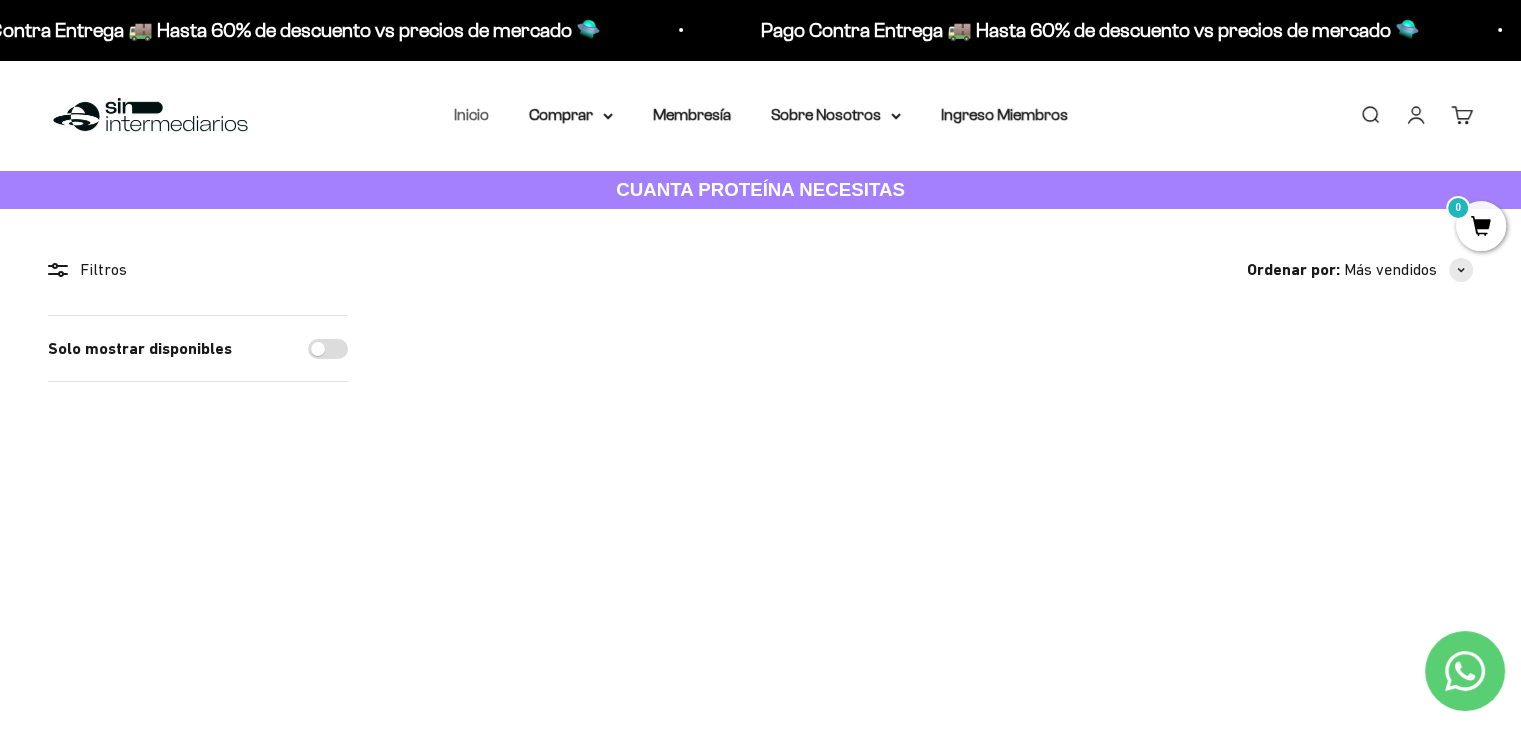 click on "Inicio" at bounding box center [471, 114] 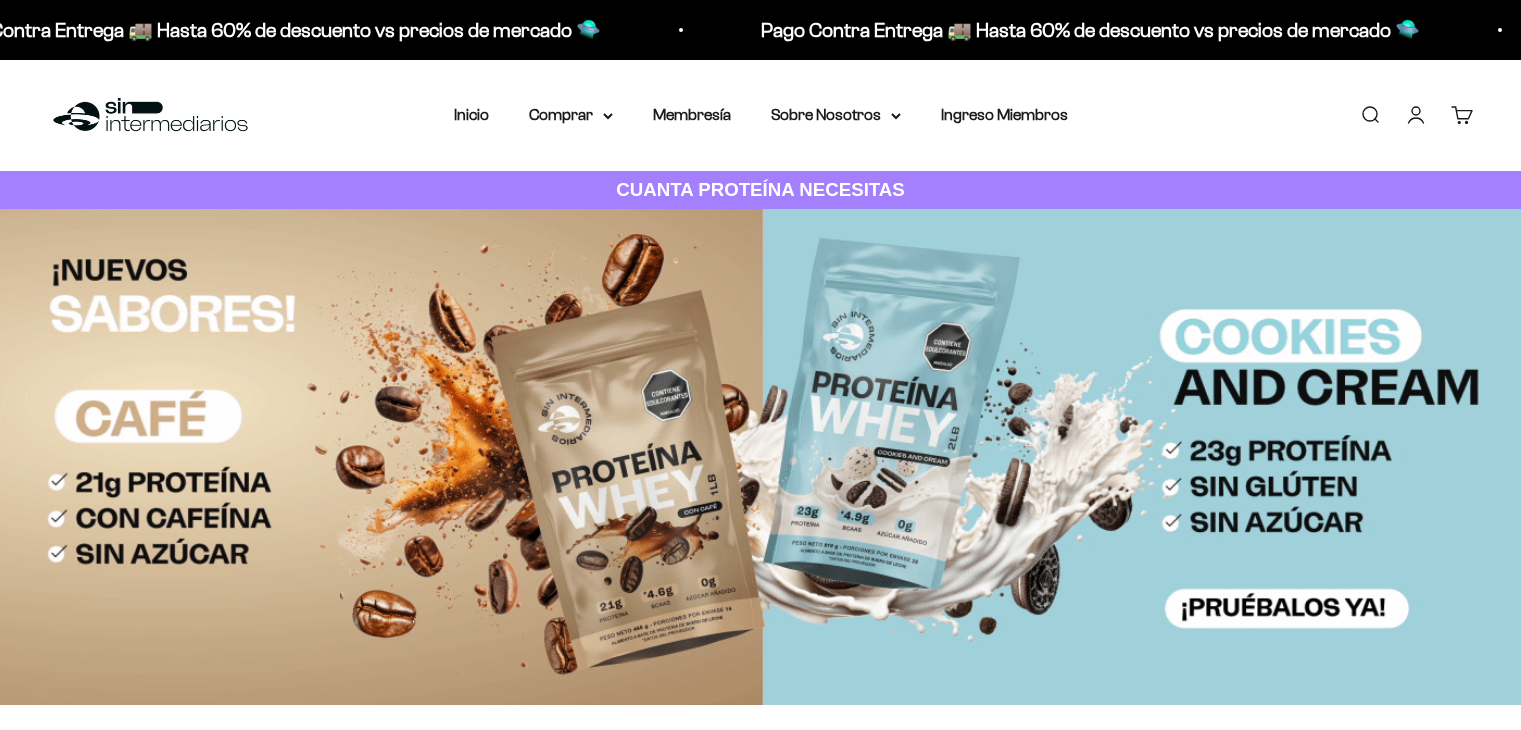 click on "Carrito
0" at bounding box center [1462, 115] 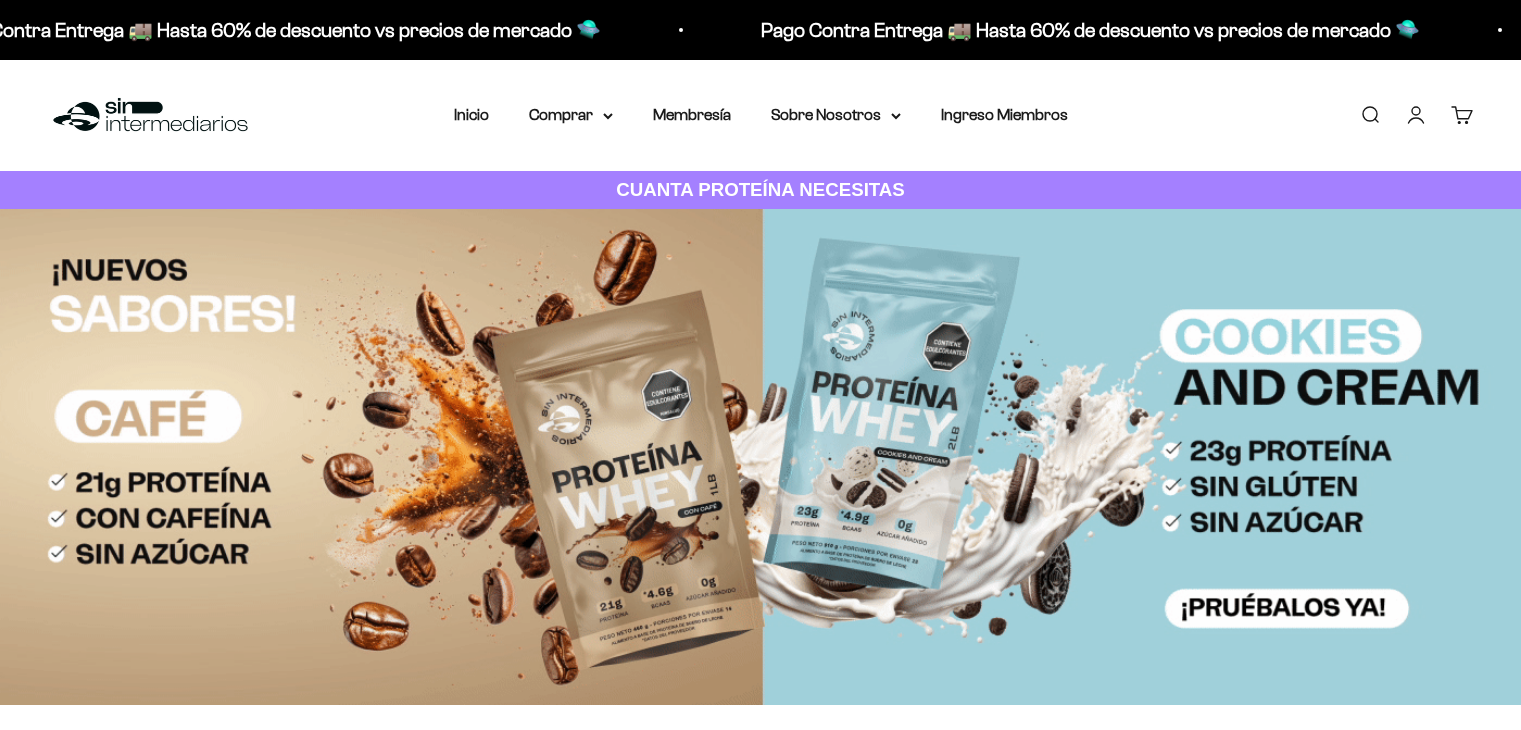 scroll, scrollTop: 0, scrollLeft: 0, axis: both 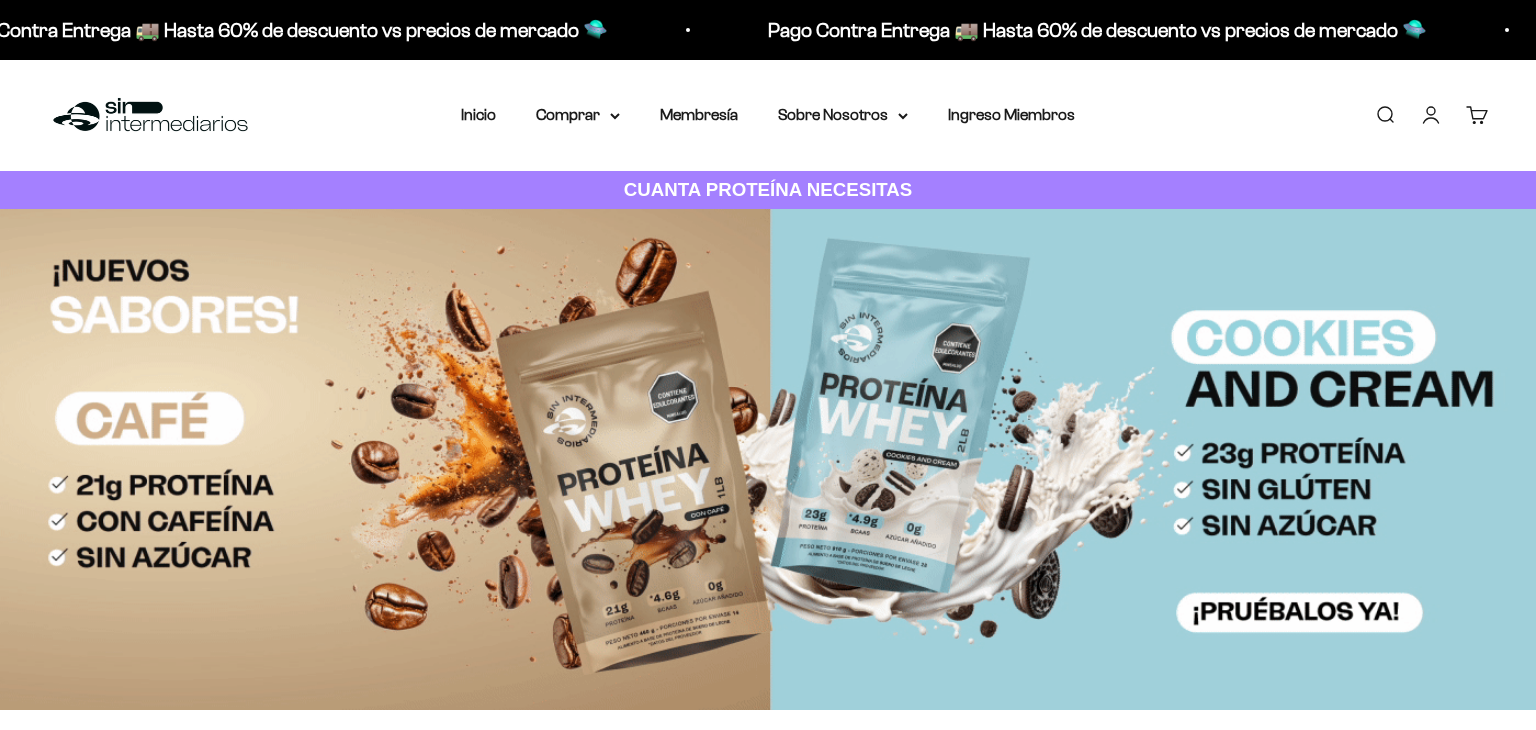 click 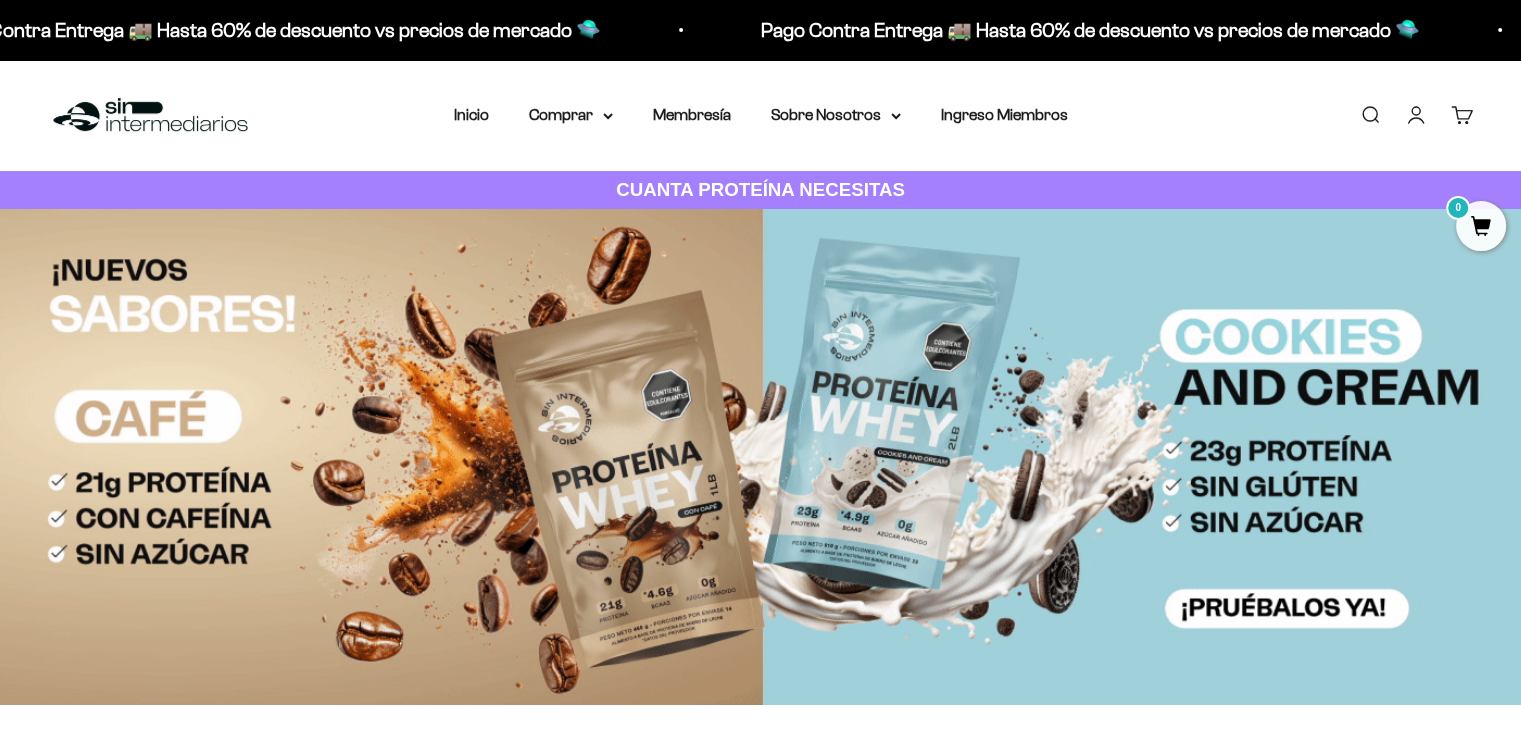 click on "Iniciar sesión" at bounding box center [1416, 115] 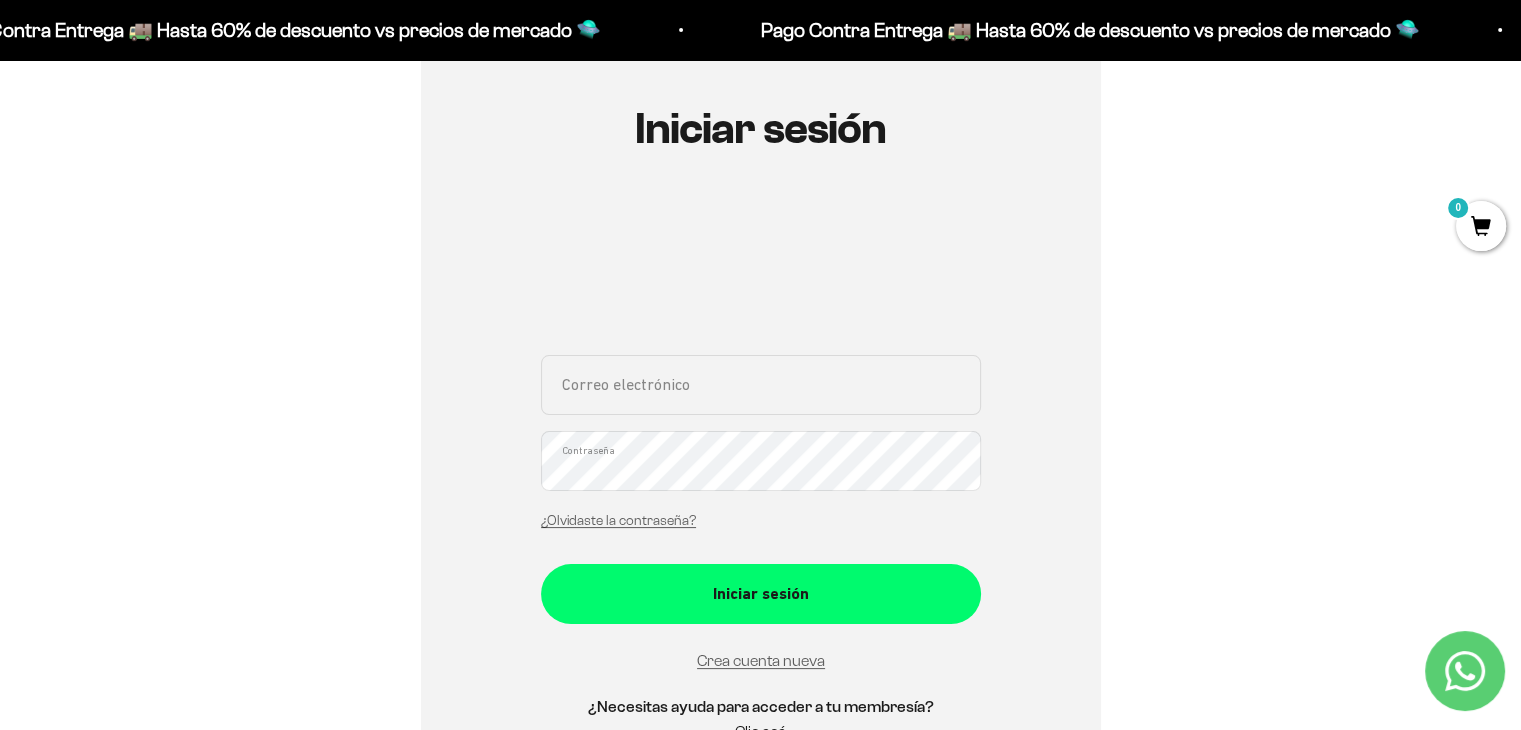 scroll, scrollTop: 300, scrollLeft: 0, axis: vertical 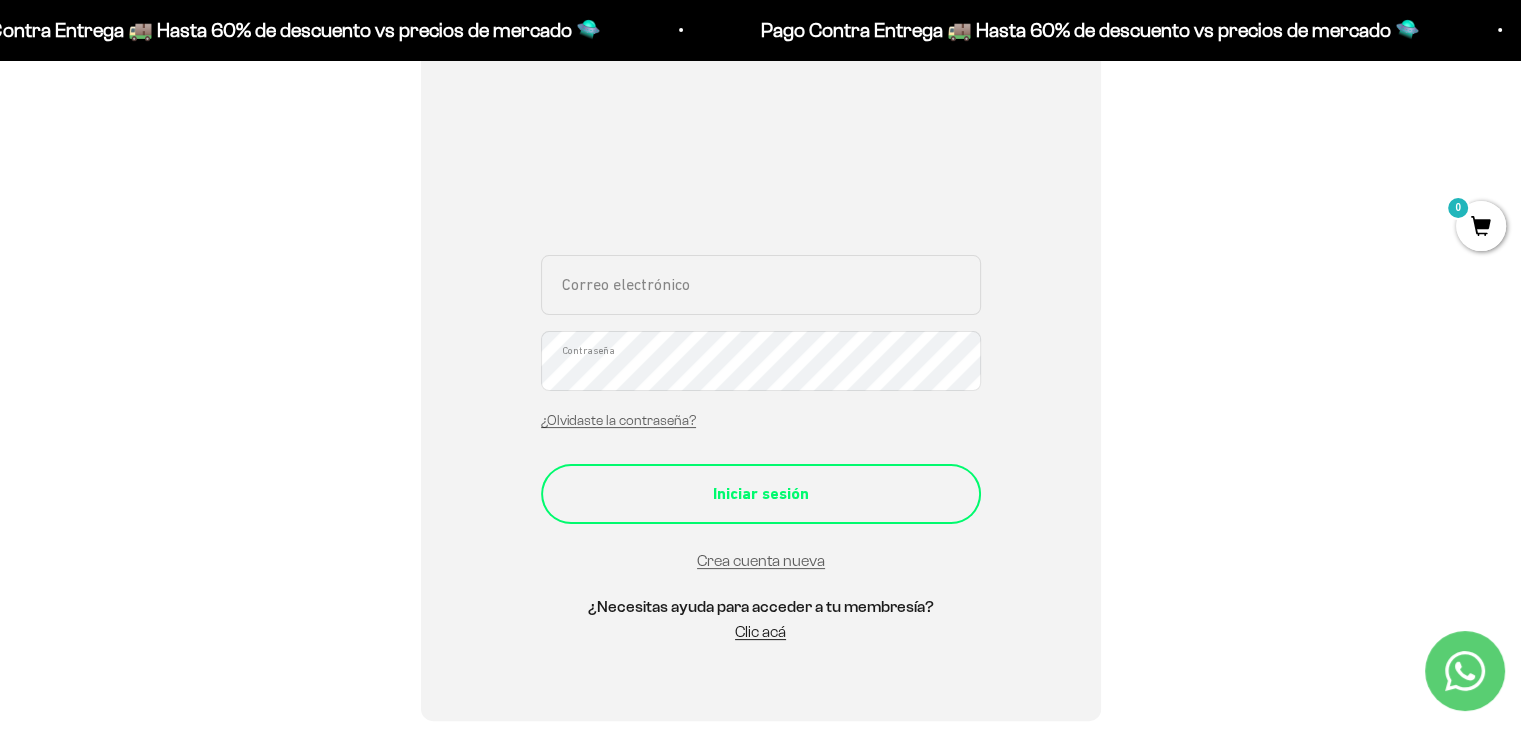 type on "[PERSON_NAME][EMAIL_ADDRESS][PERSON_NAME][PERSON_NAME][DOMAIN_NAME]" 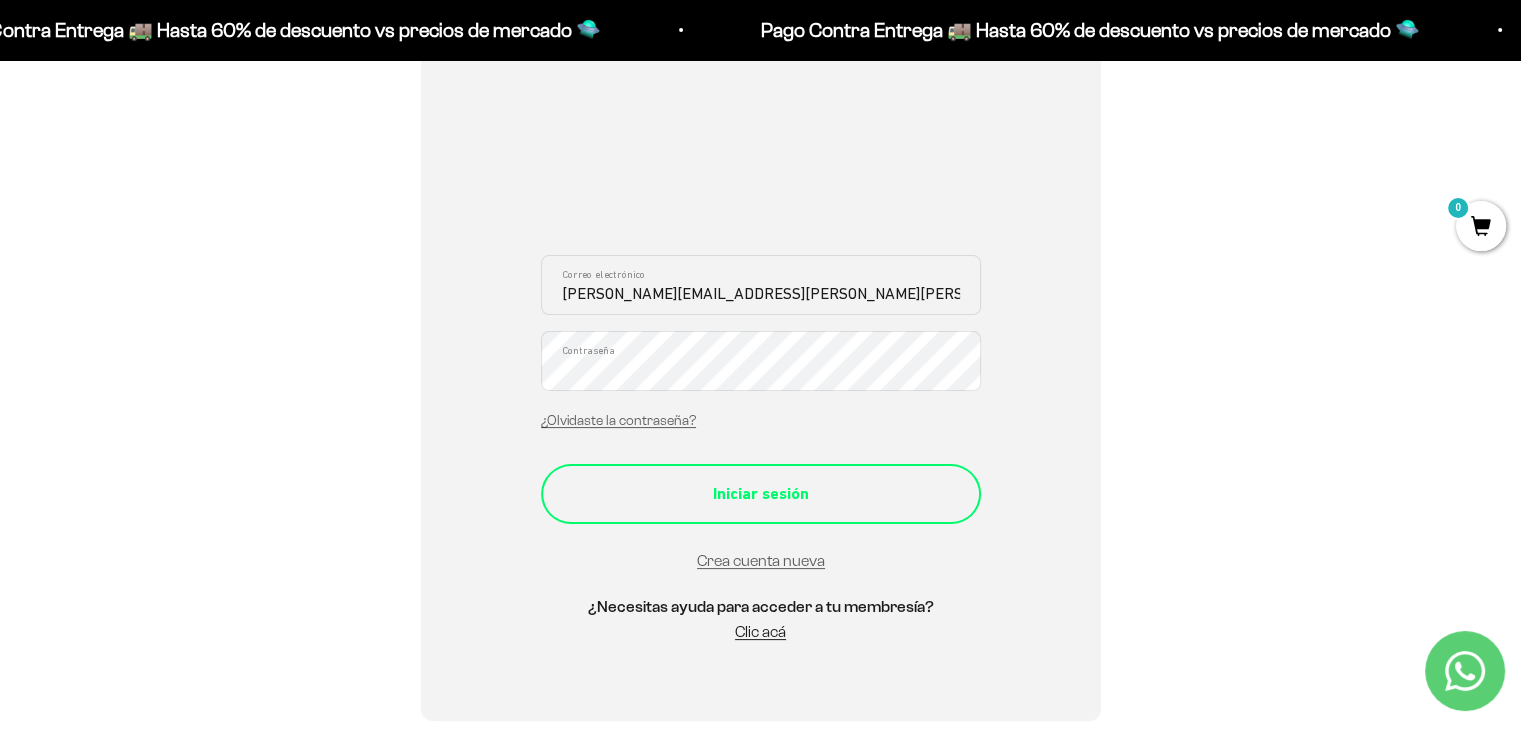 click on "Iniciar sesión" at bounding box center (761, 494) 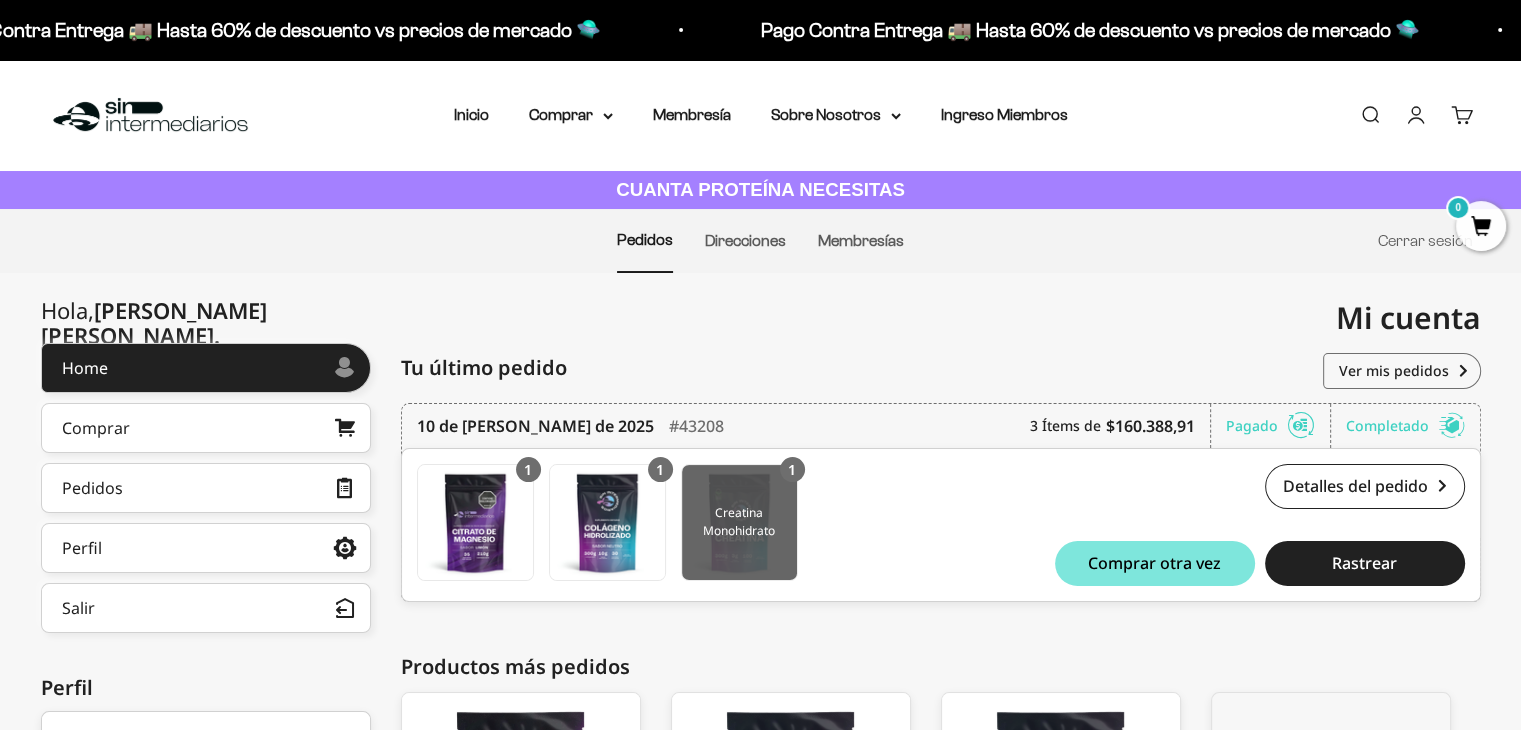 scroll, scrollTop: 200, scrollLeft: 0, axis: vertical 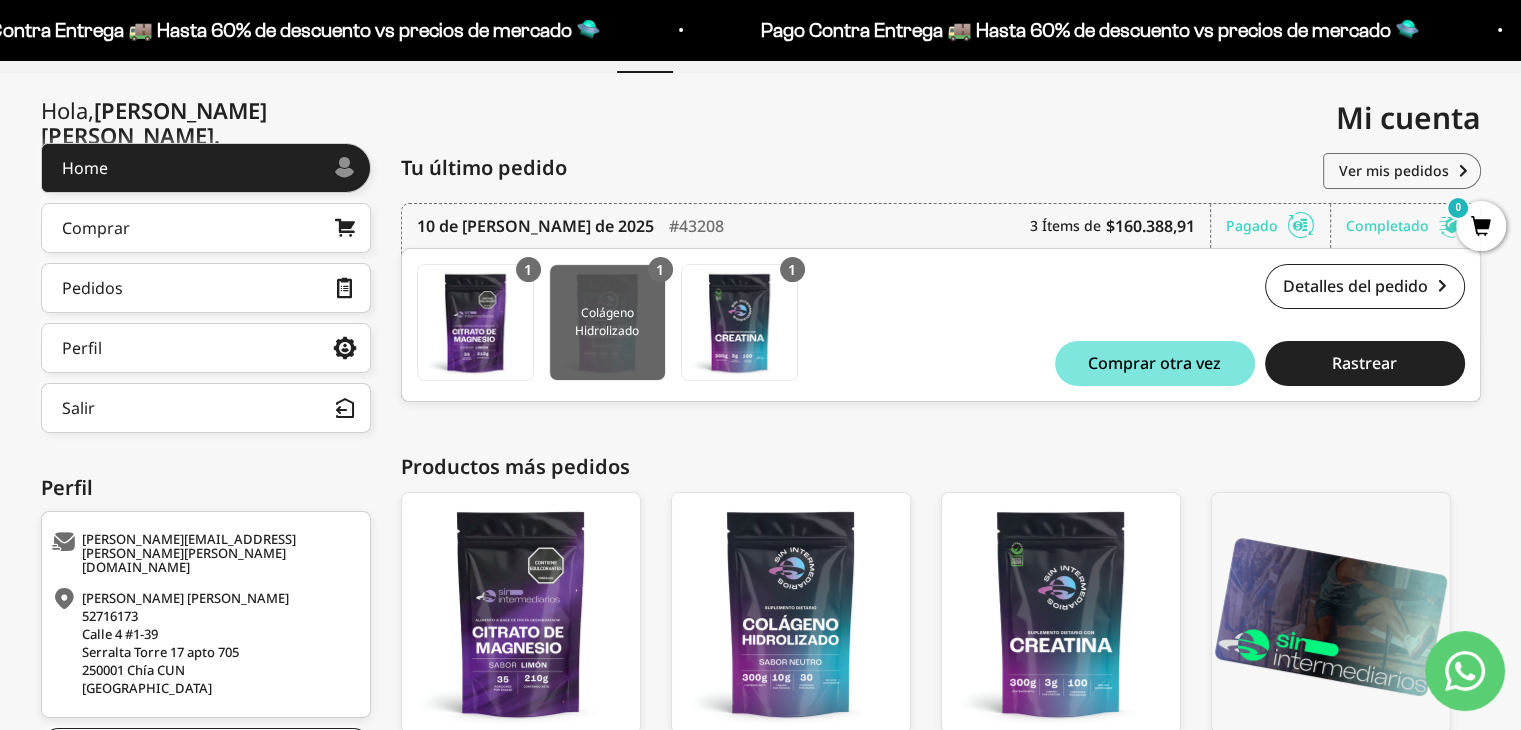 click at bounding box center (607, 322) 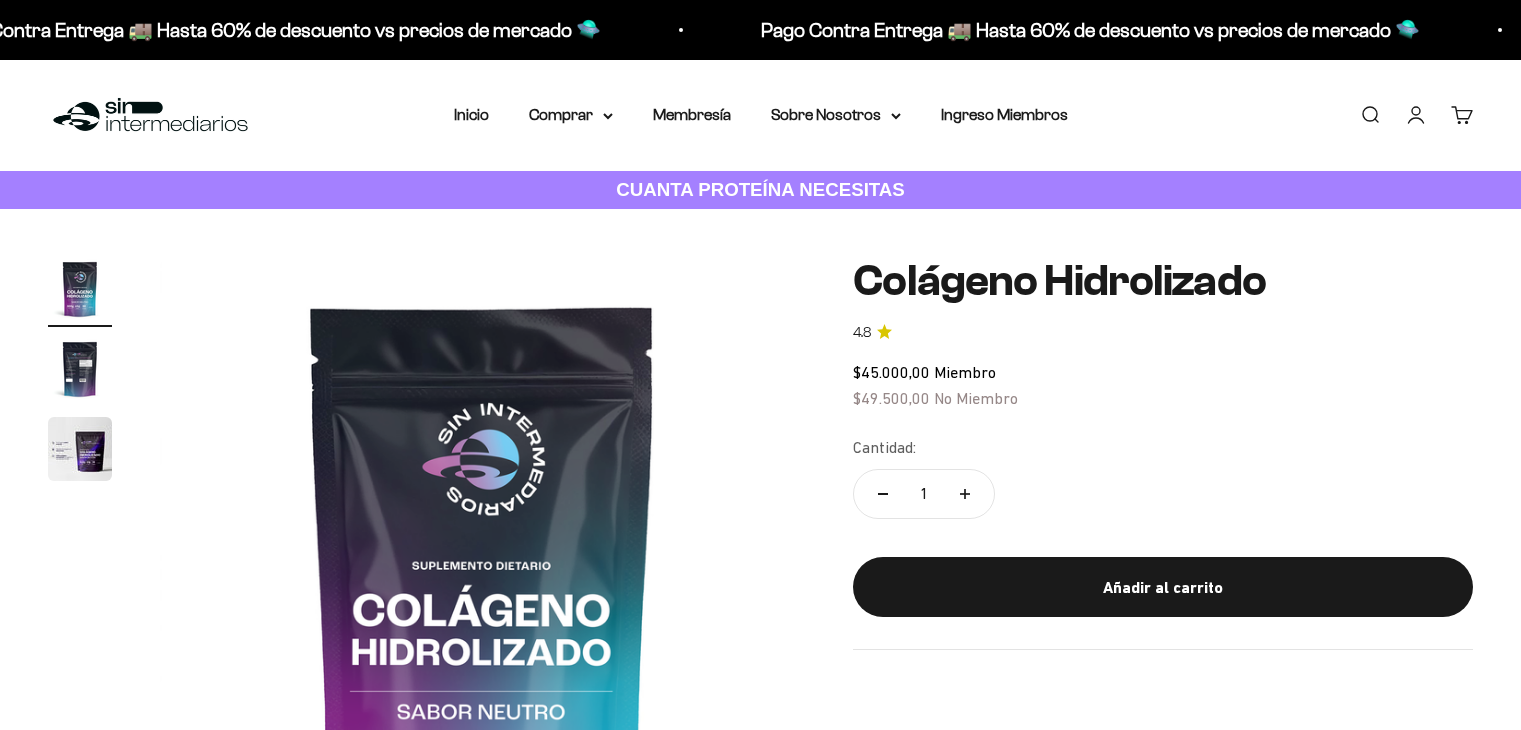 scroll, scrollTop: 0, scrollLeft: 0, axis: both 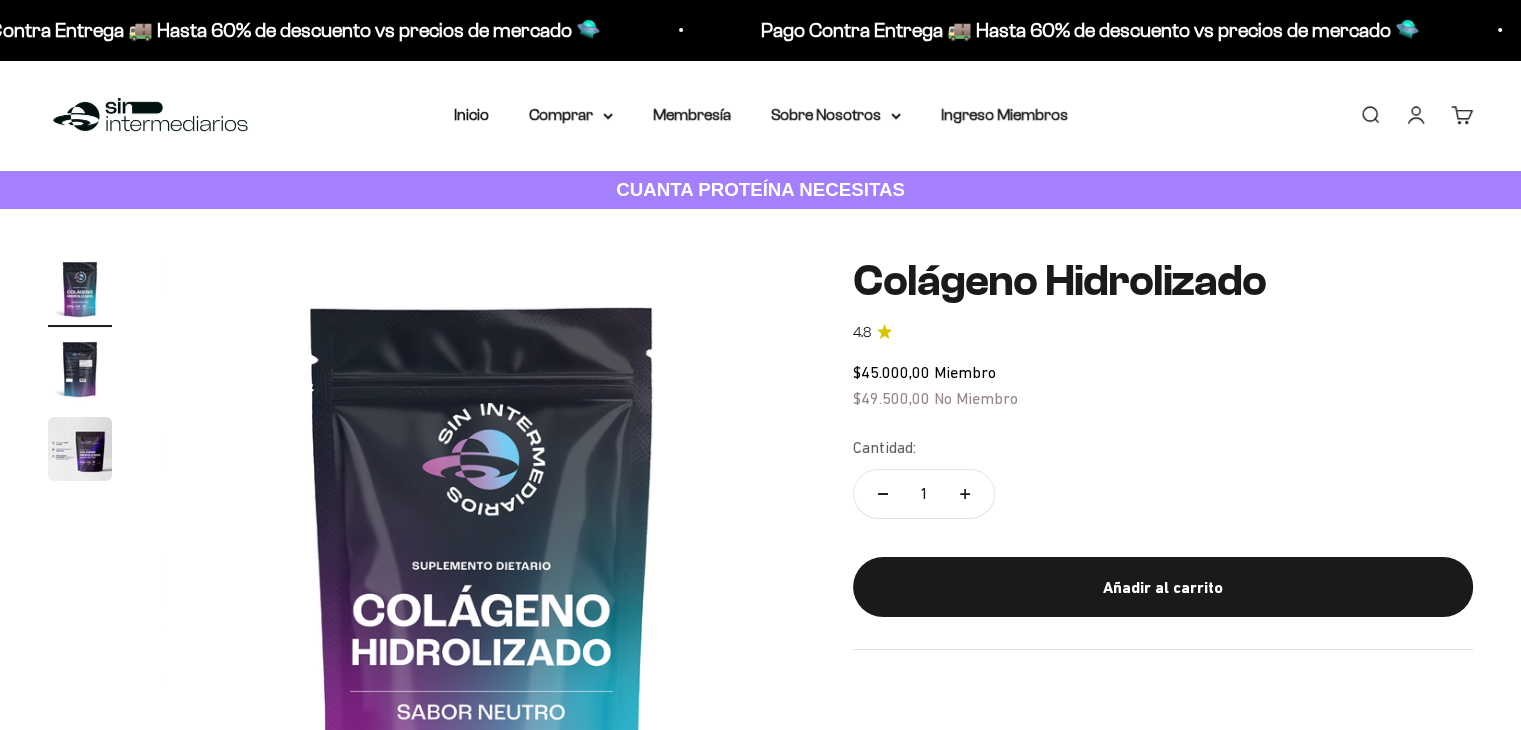 click 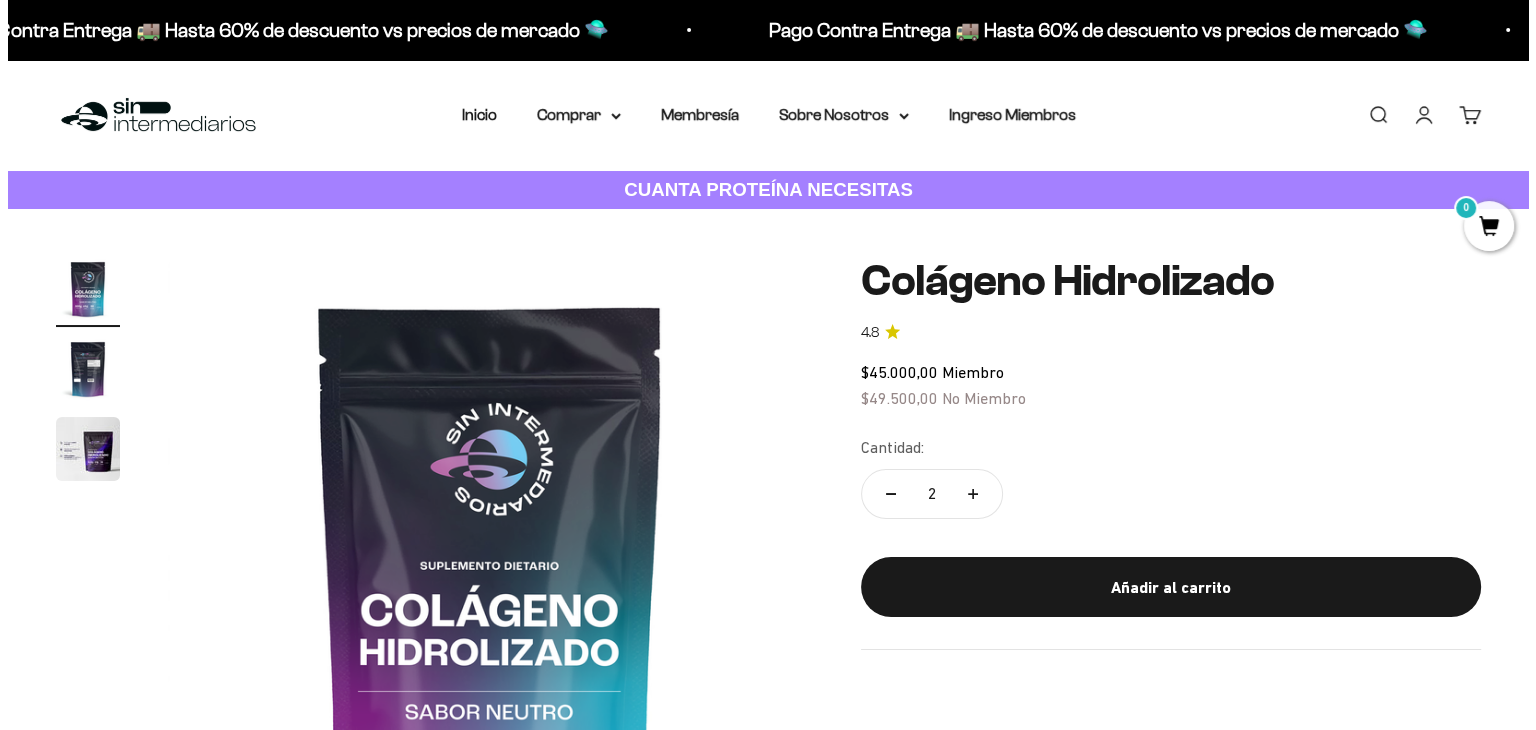 scroll, scrollTop: 0, scrollLeft: 0, axis: both 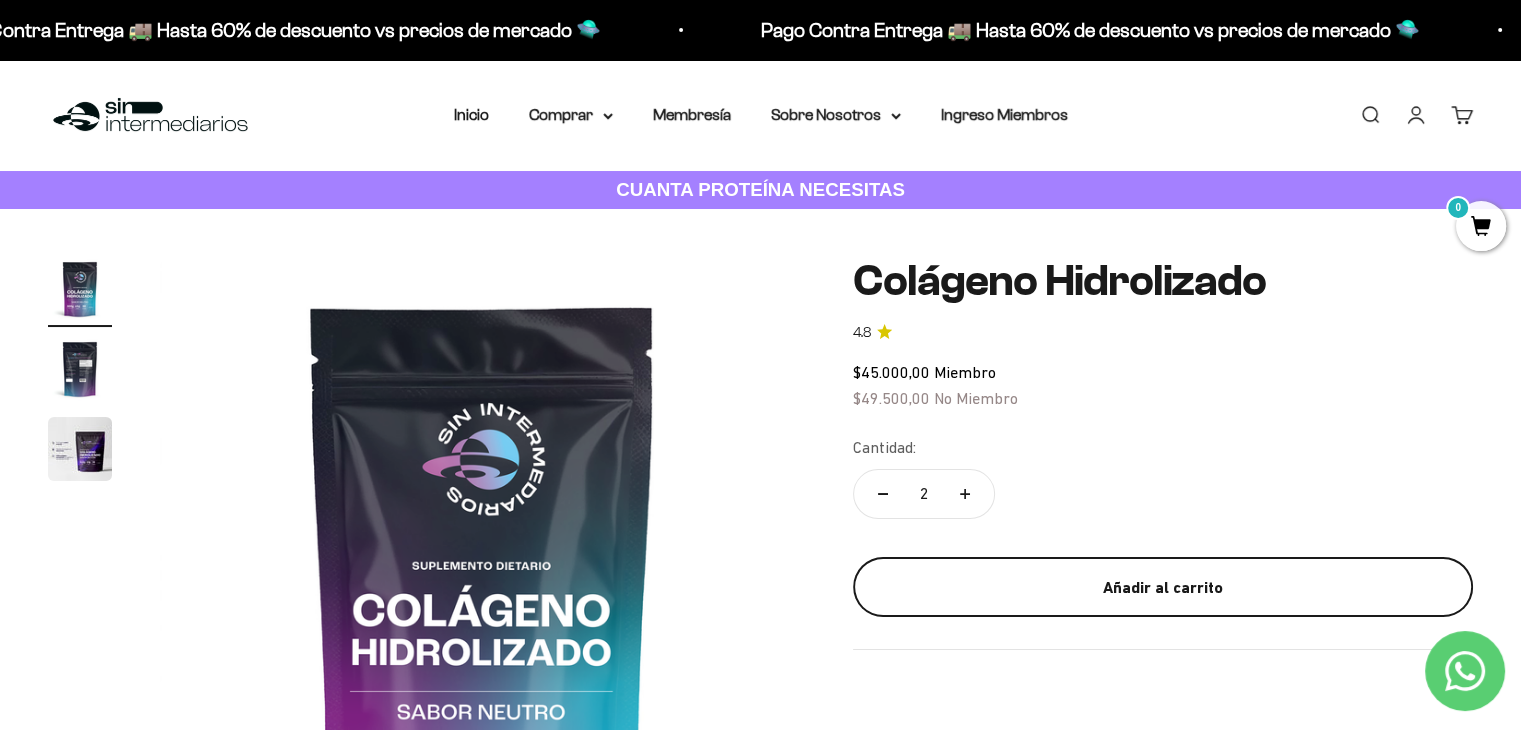 click on "Añadir al carrito" at bounding box center (1163, 588) 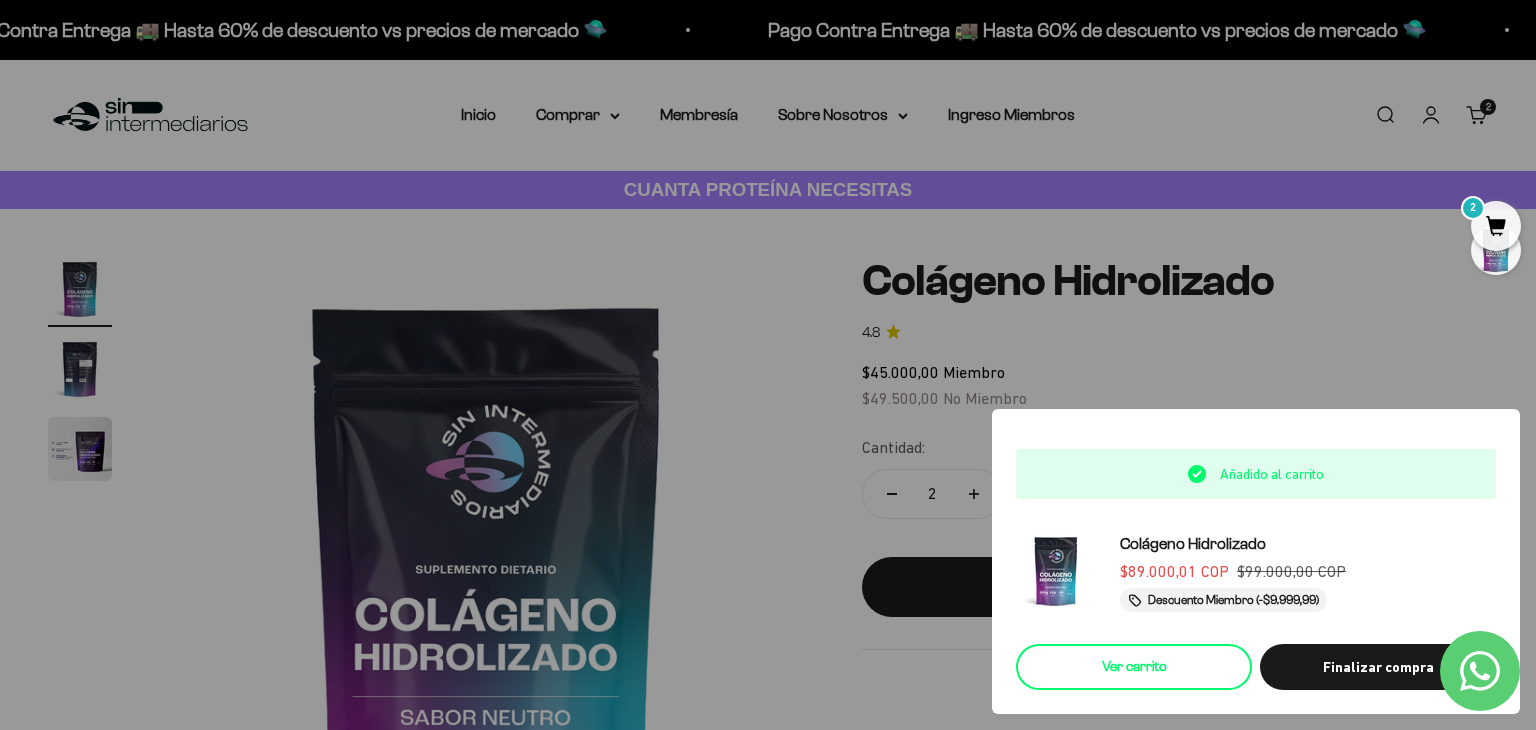 click on "Ver carrito" at bounding box center (1134, 667) 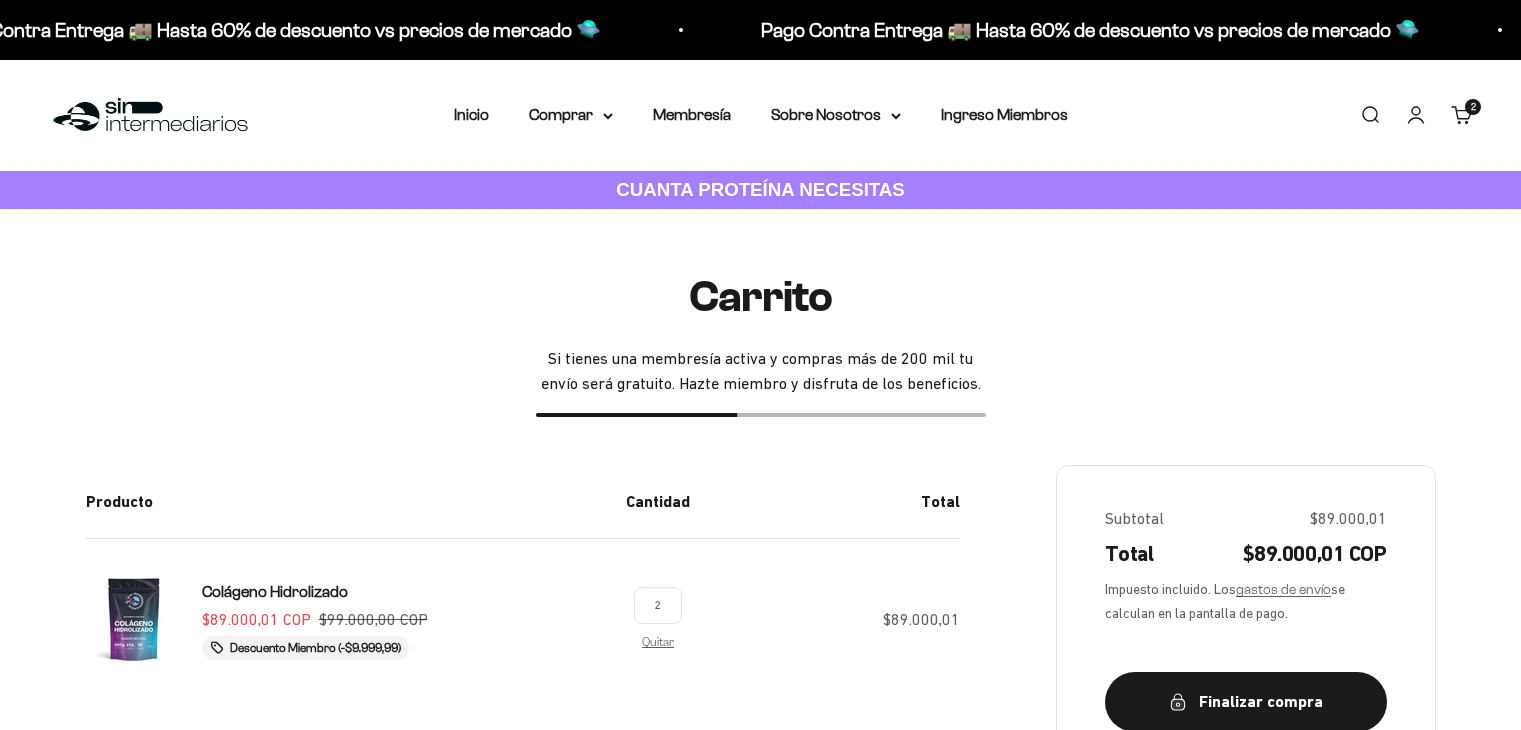 scroll, scrollTop: 0, scrollLeft: 0, axis: both 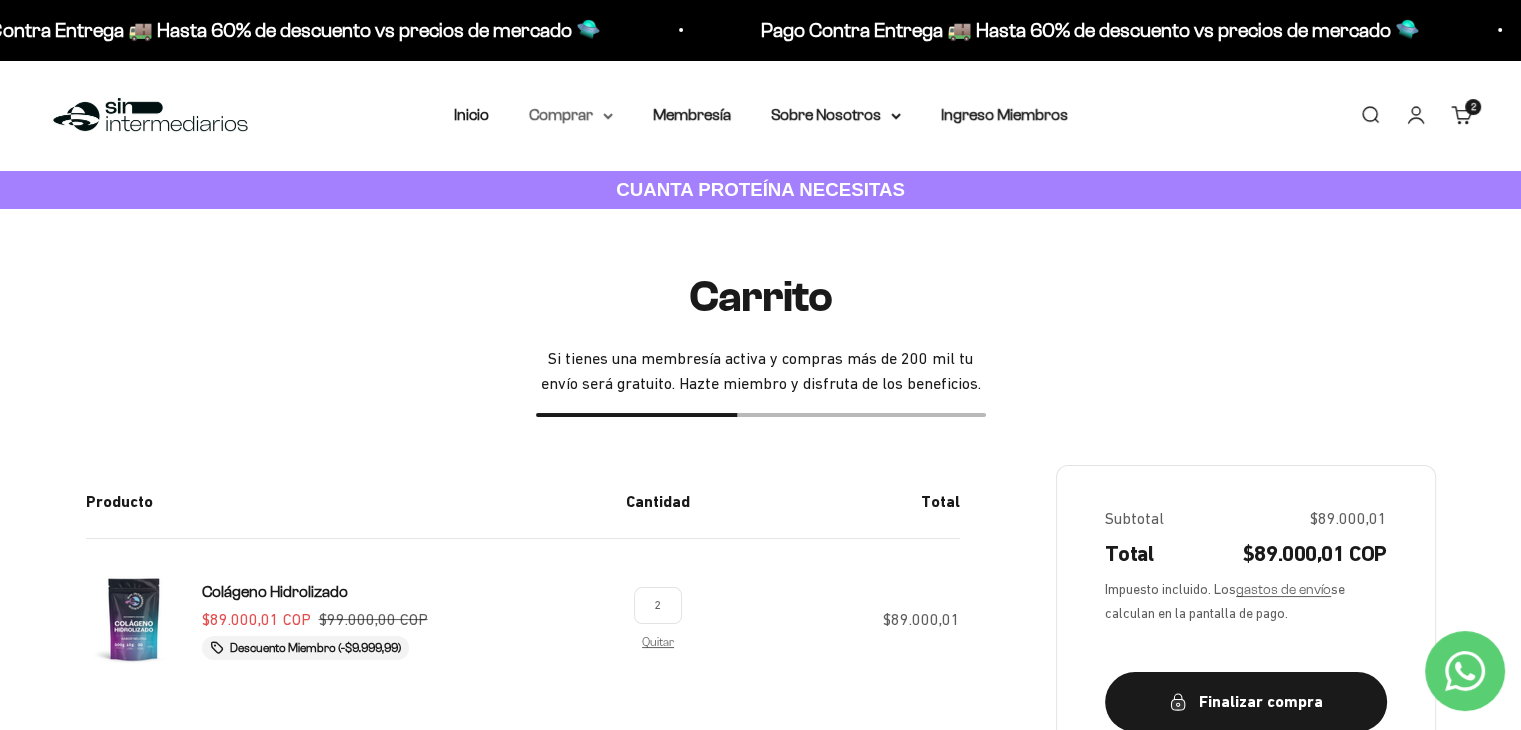 click on "Comprar" at bounding box center [571, 115] 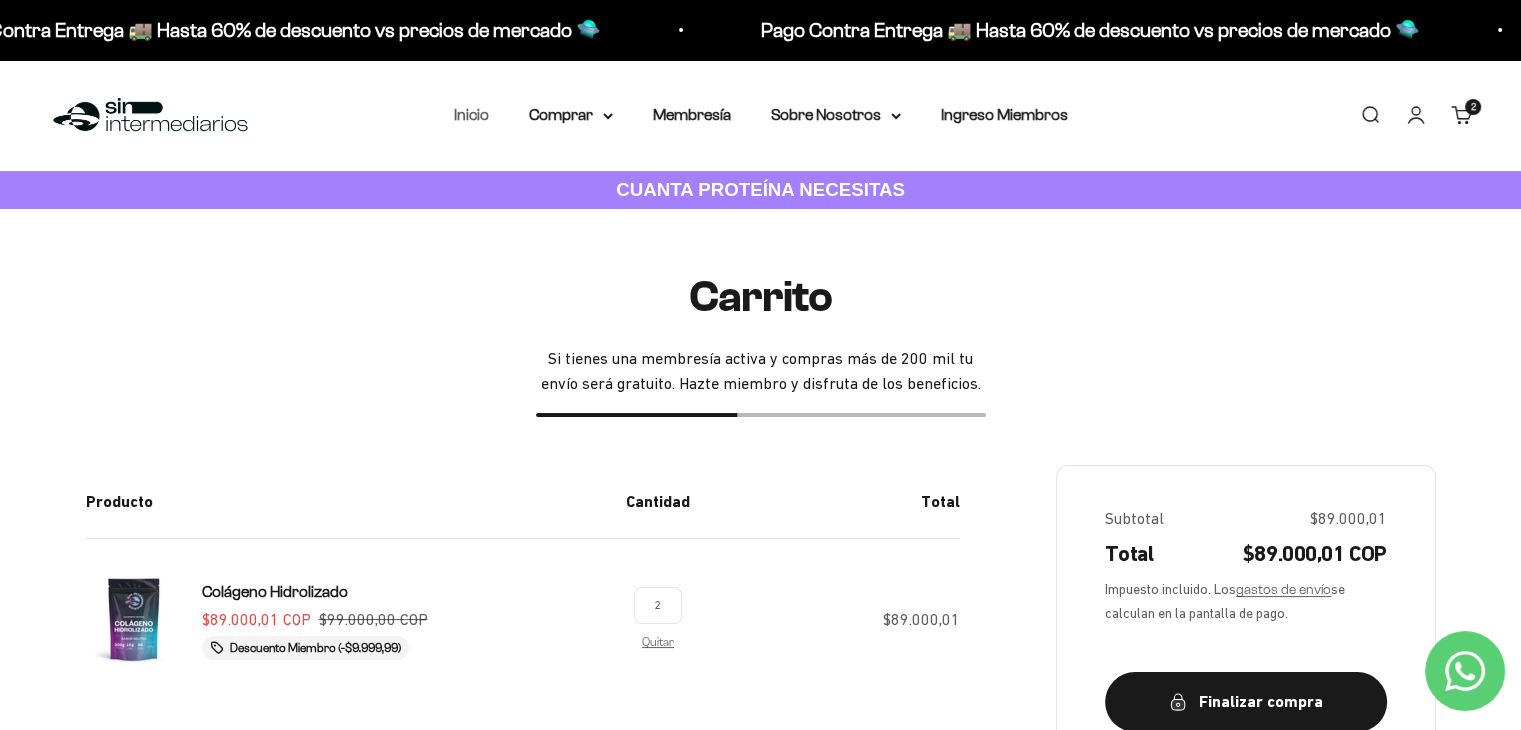 click on "Inicio" at bounding box center (471, 114) 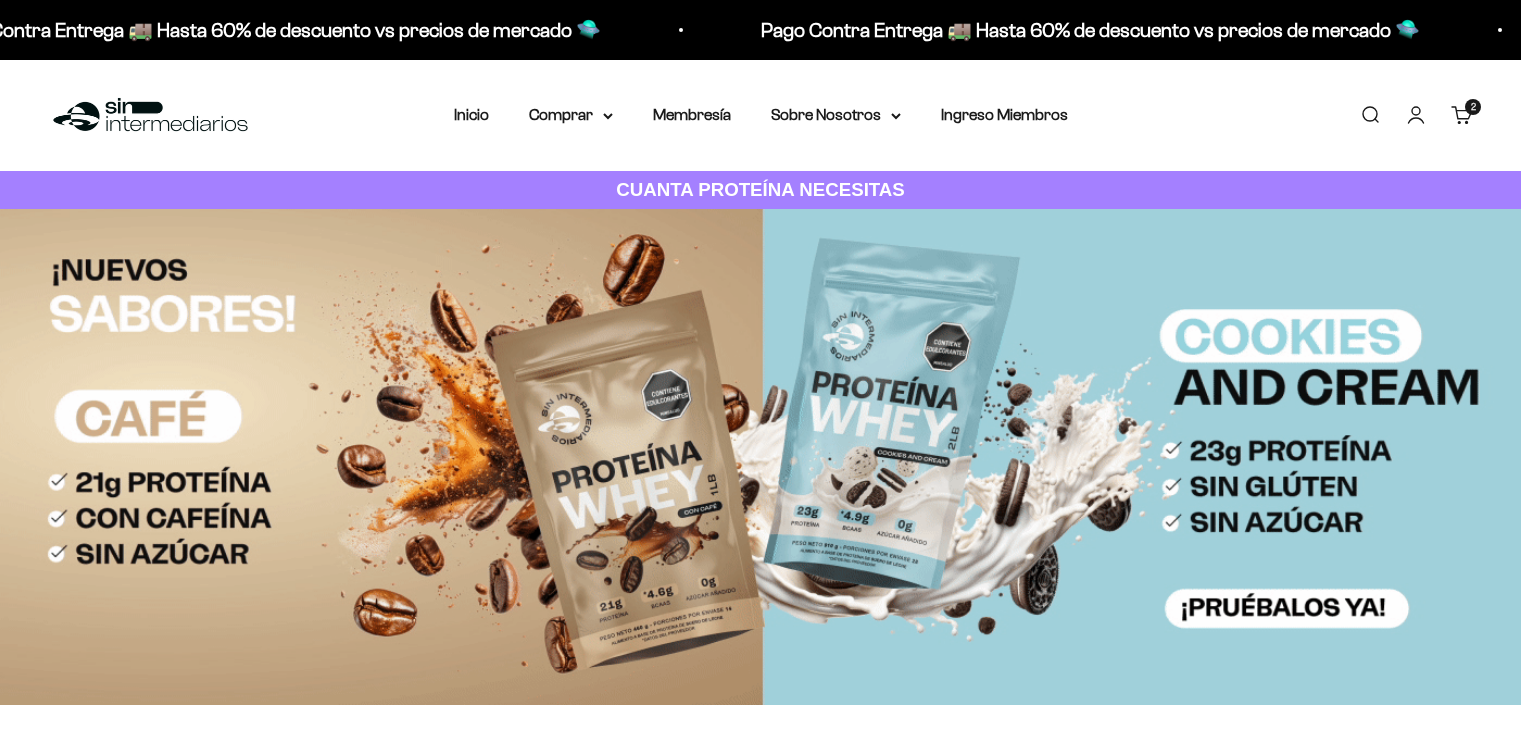 scroll, scrollTop: 0, scrollLeft: 0, axis: both 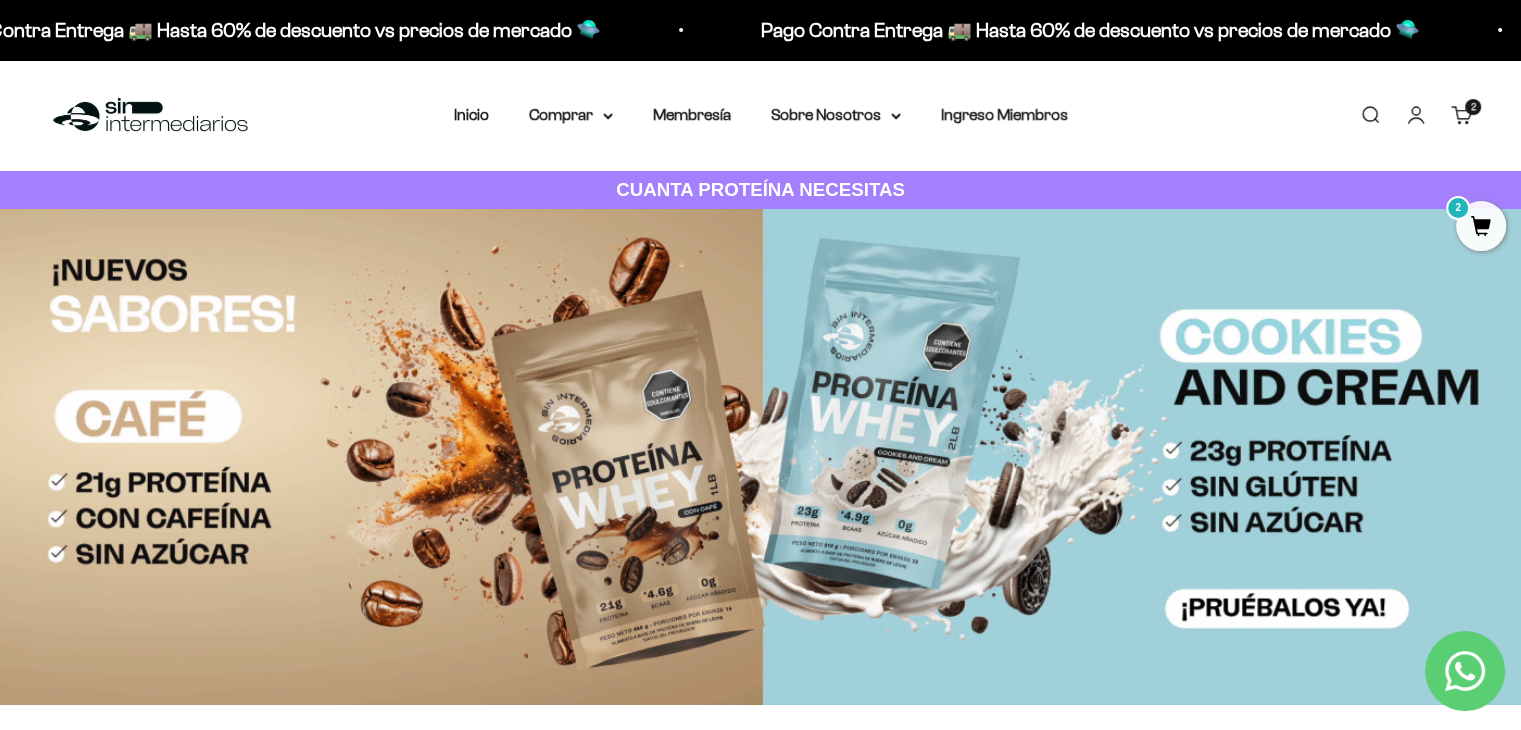 click on "2" at bounding box center (1473, 107) 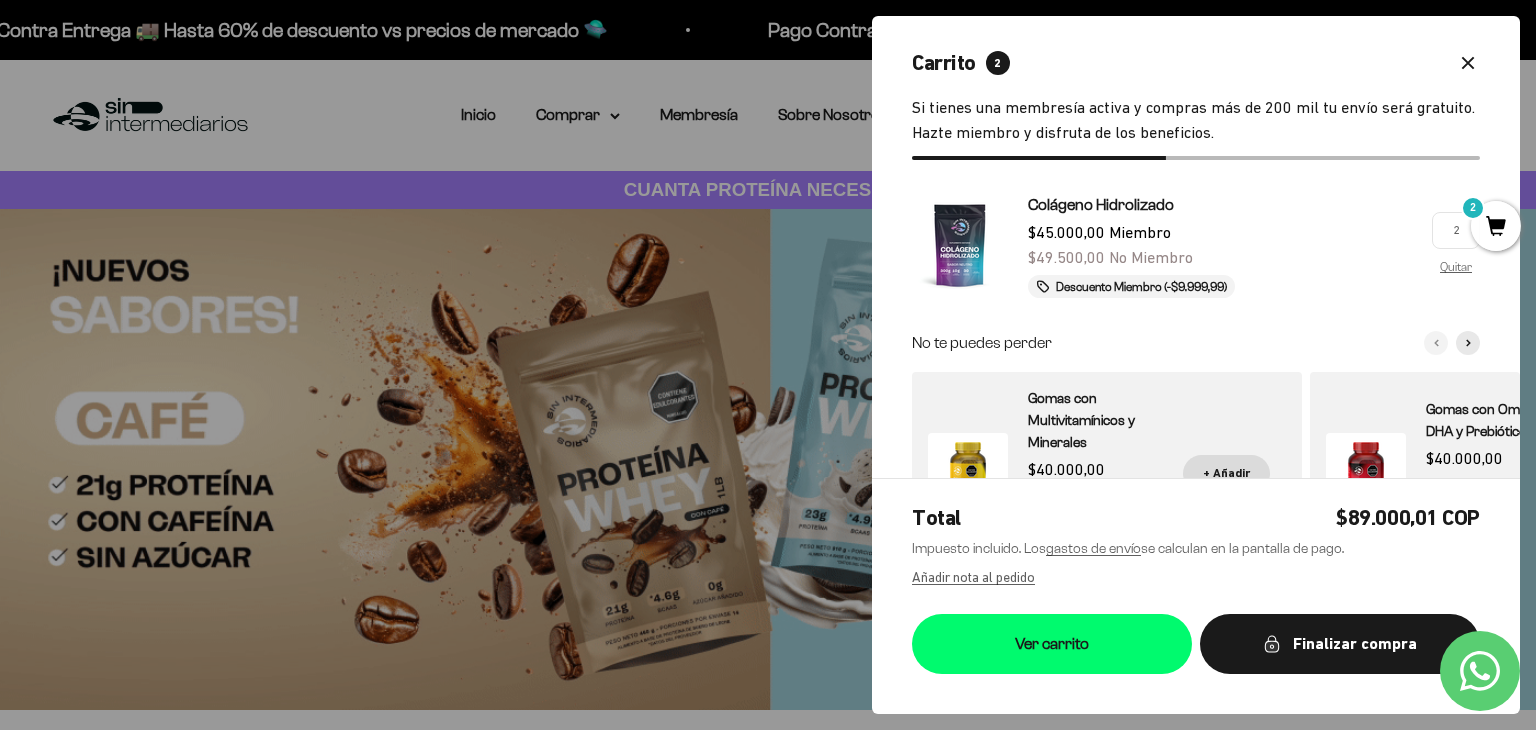 click at bounding box center [768, 365] 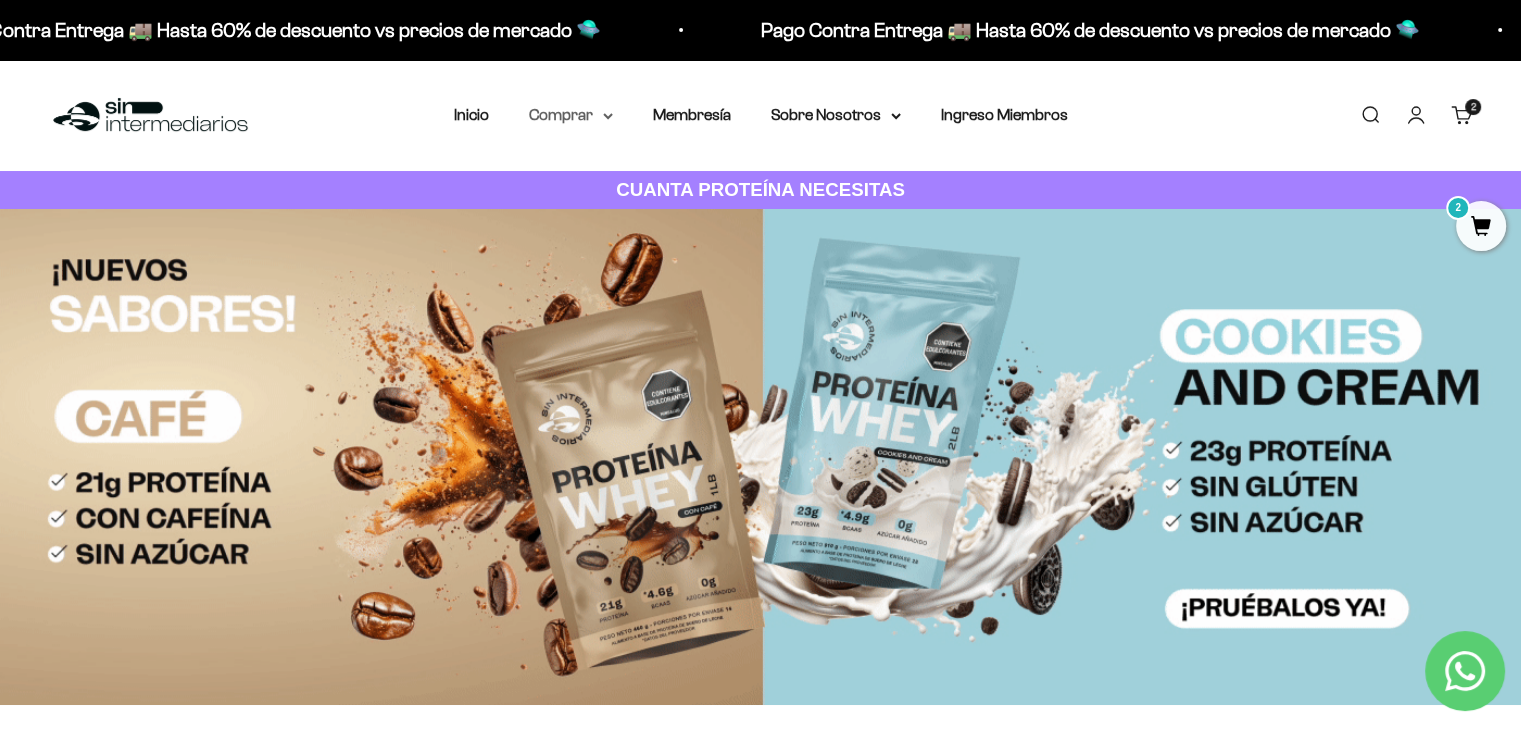 click on "Comprar" at bounding box center [571, 115] 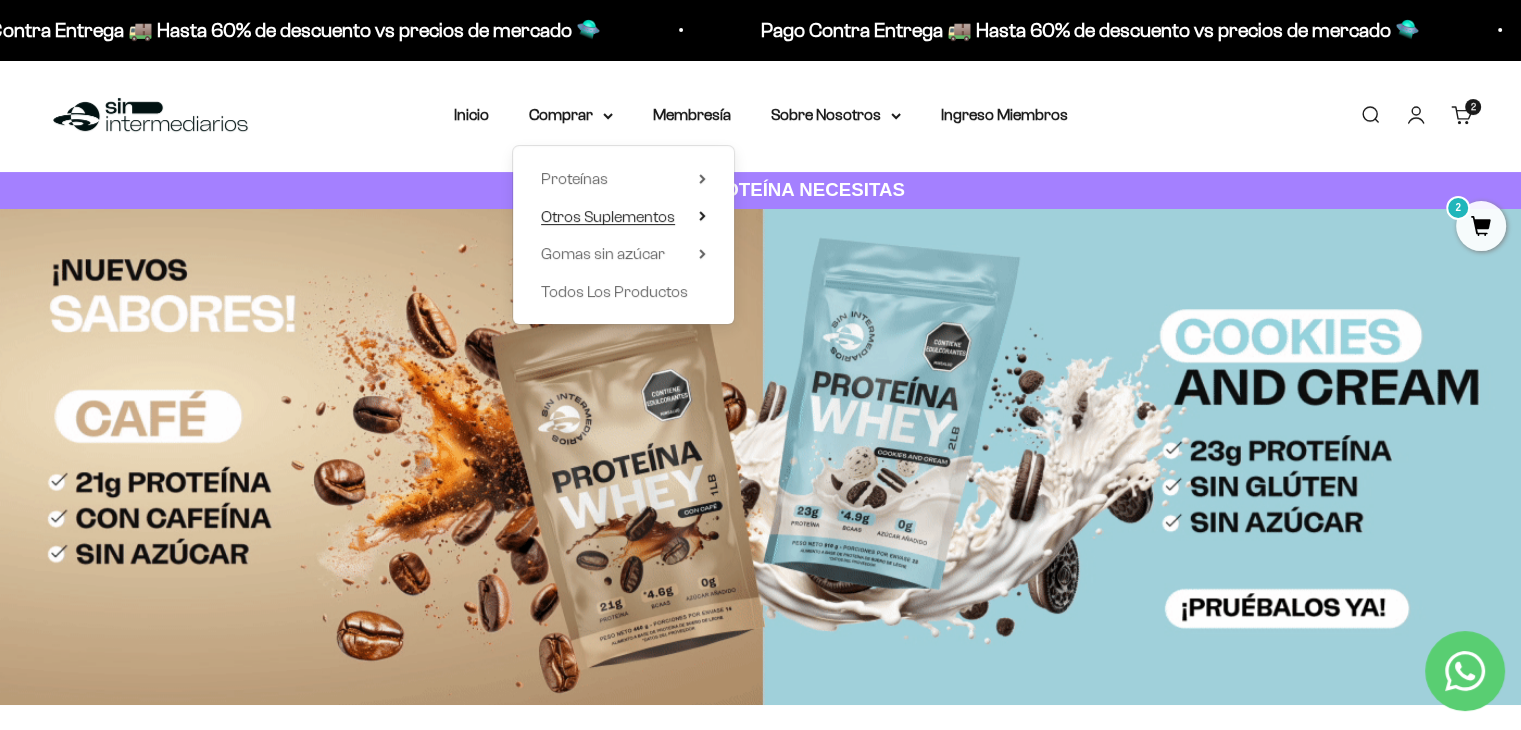 click on "Otros Suplementos" at bounding box center [608, 216] 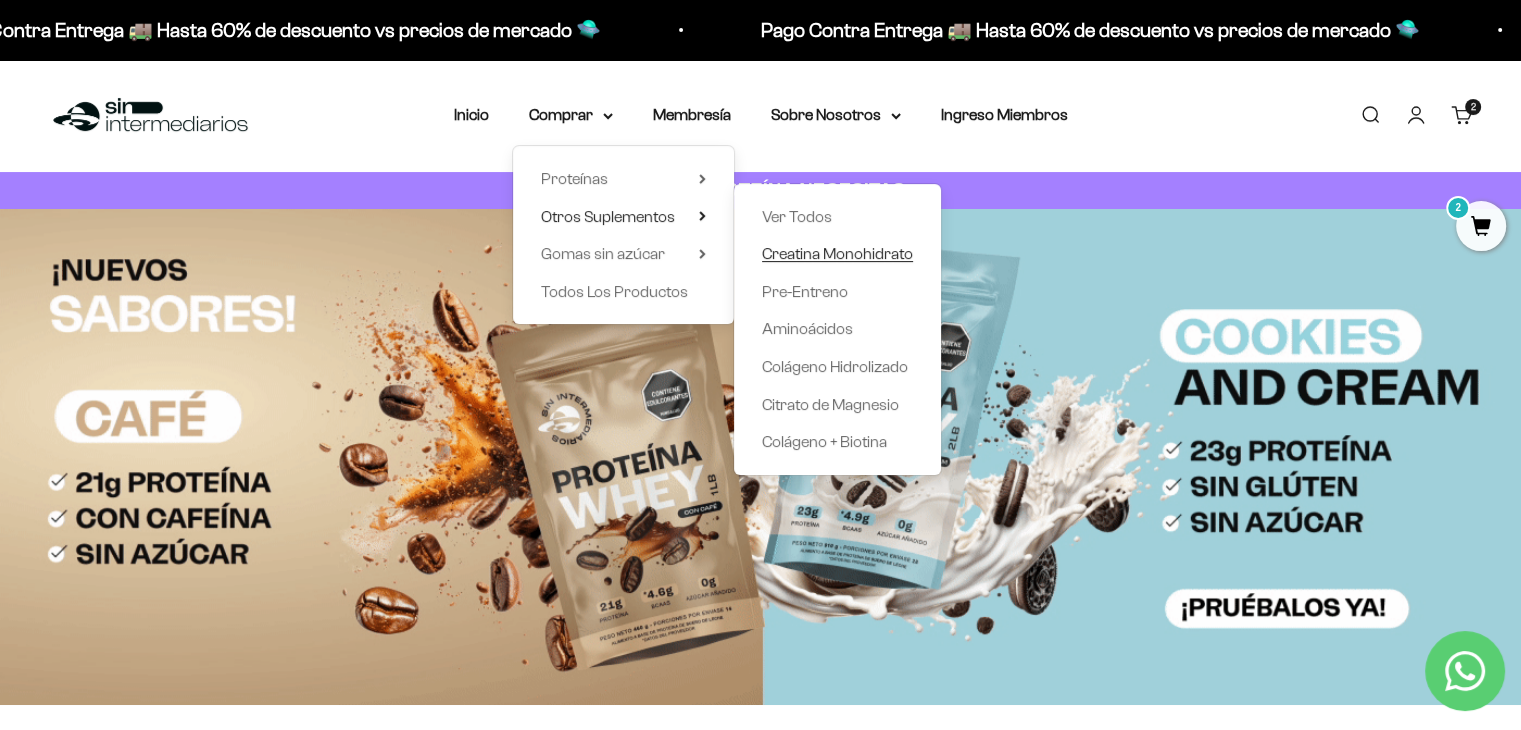 click on "Creatina Monohidrato" at bounding box center (837, 253) 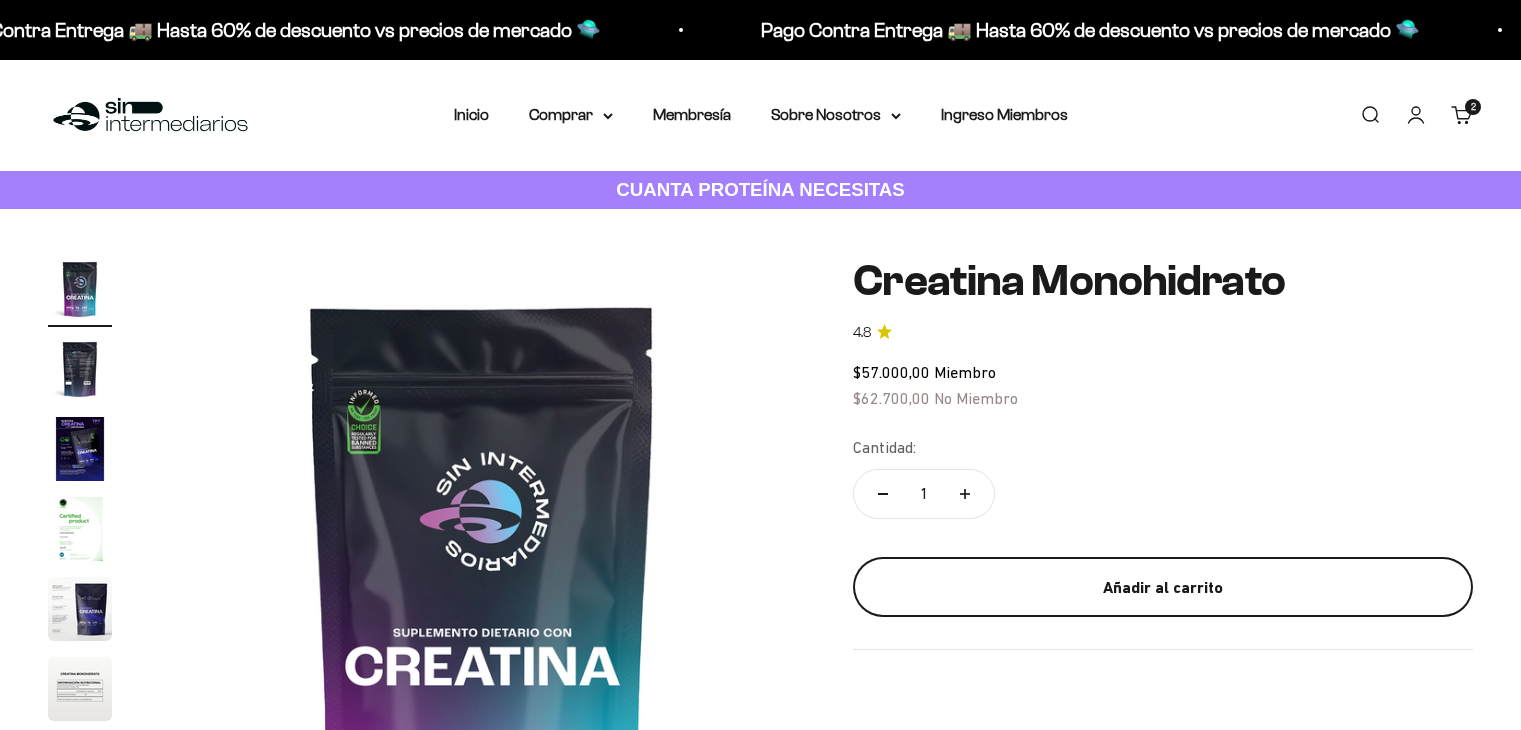 scroll, scrollTop: 0, scrollLeft: 0, axis: both 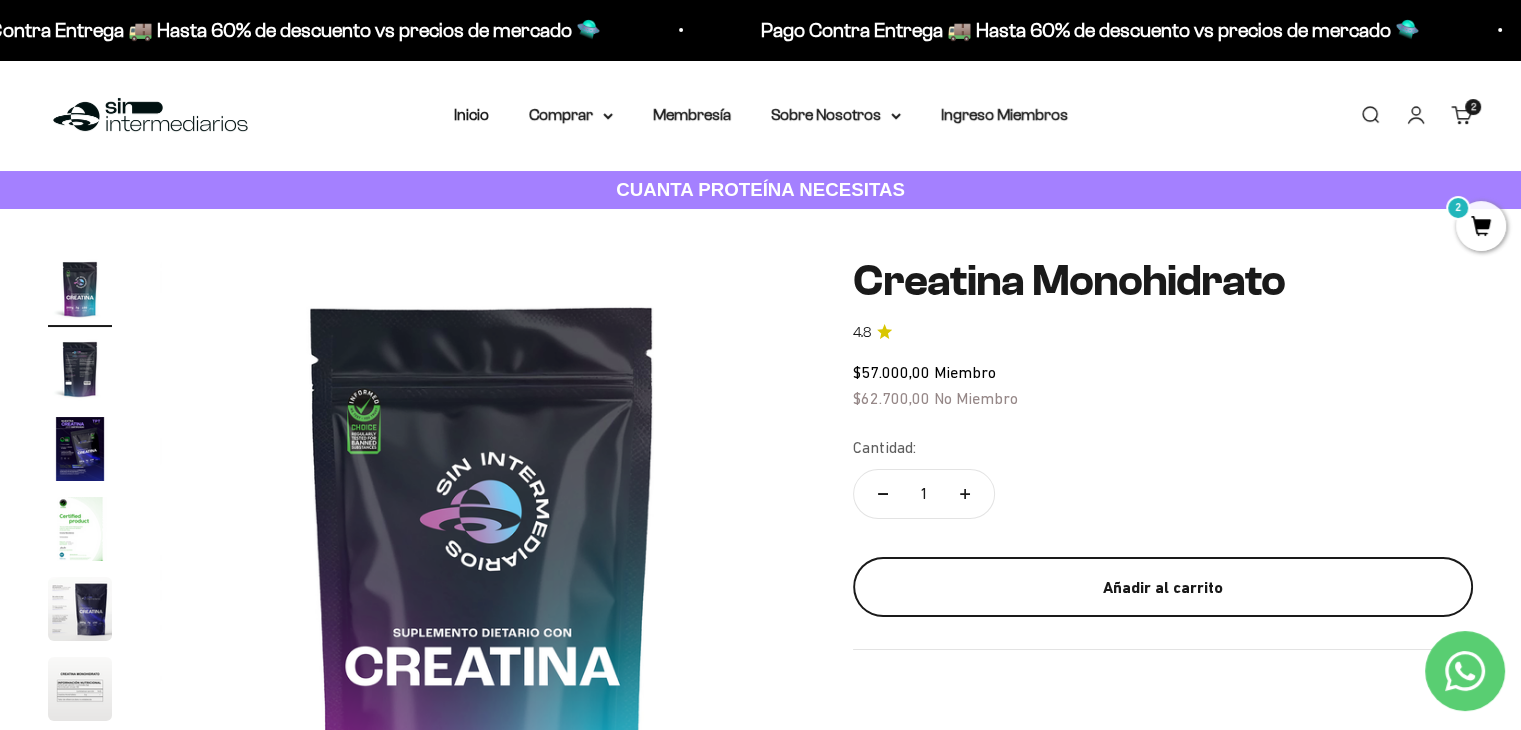 click on "Añadir al carrito" at bounding box center [1163, 588] 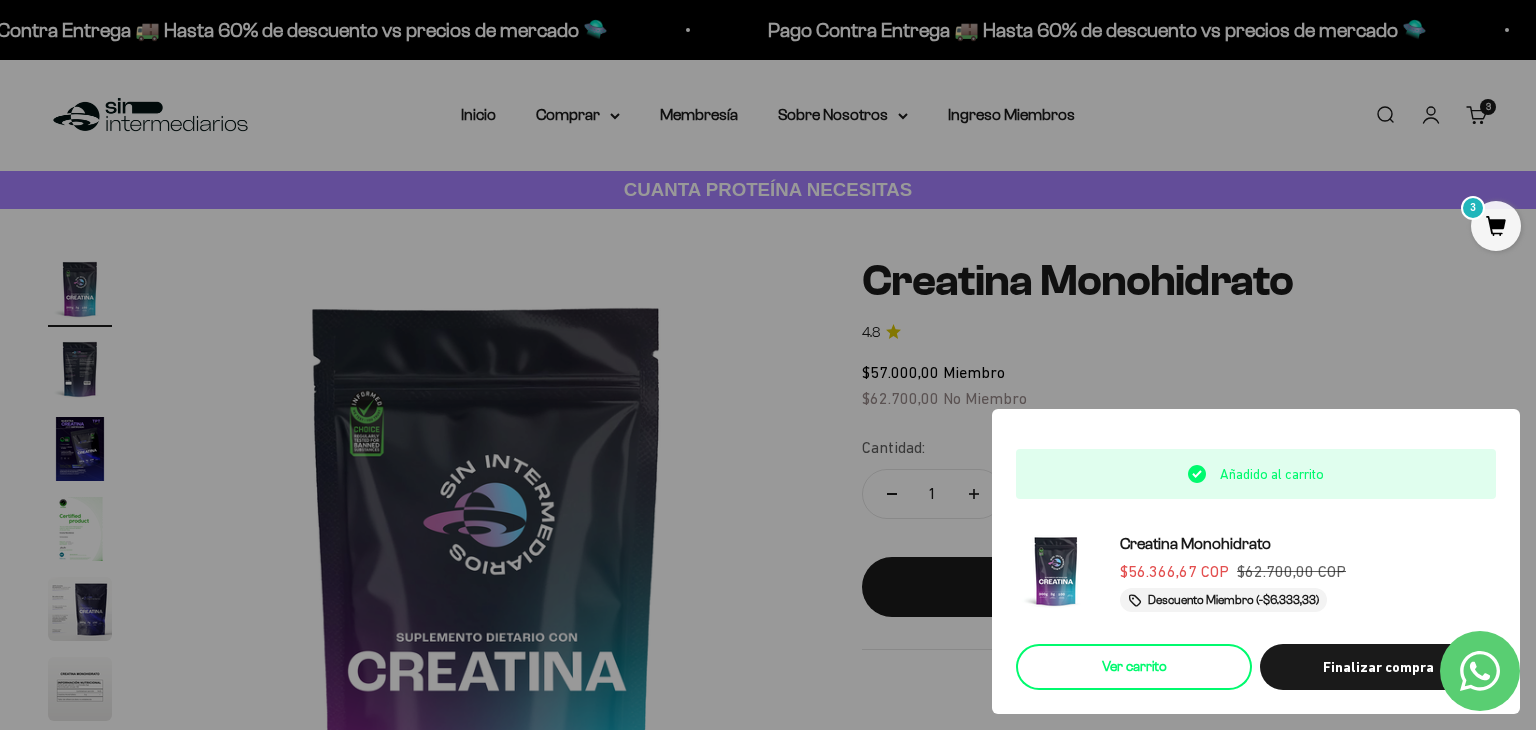 click on "Ver carrito" at bounding box center (1134, 667) 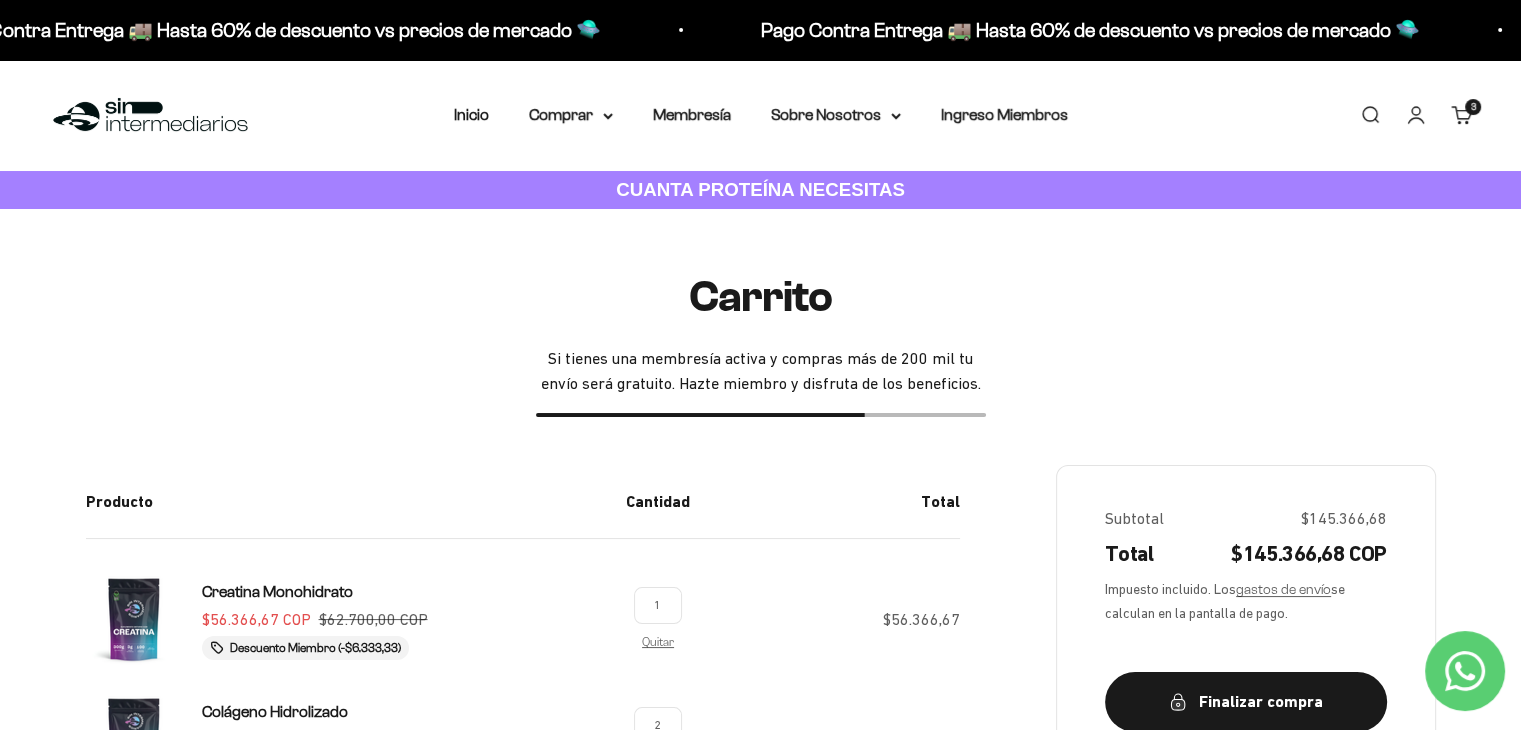 scroll, scrollTop: 300, scrollLeft: 0, axis: vertical 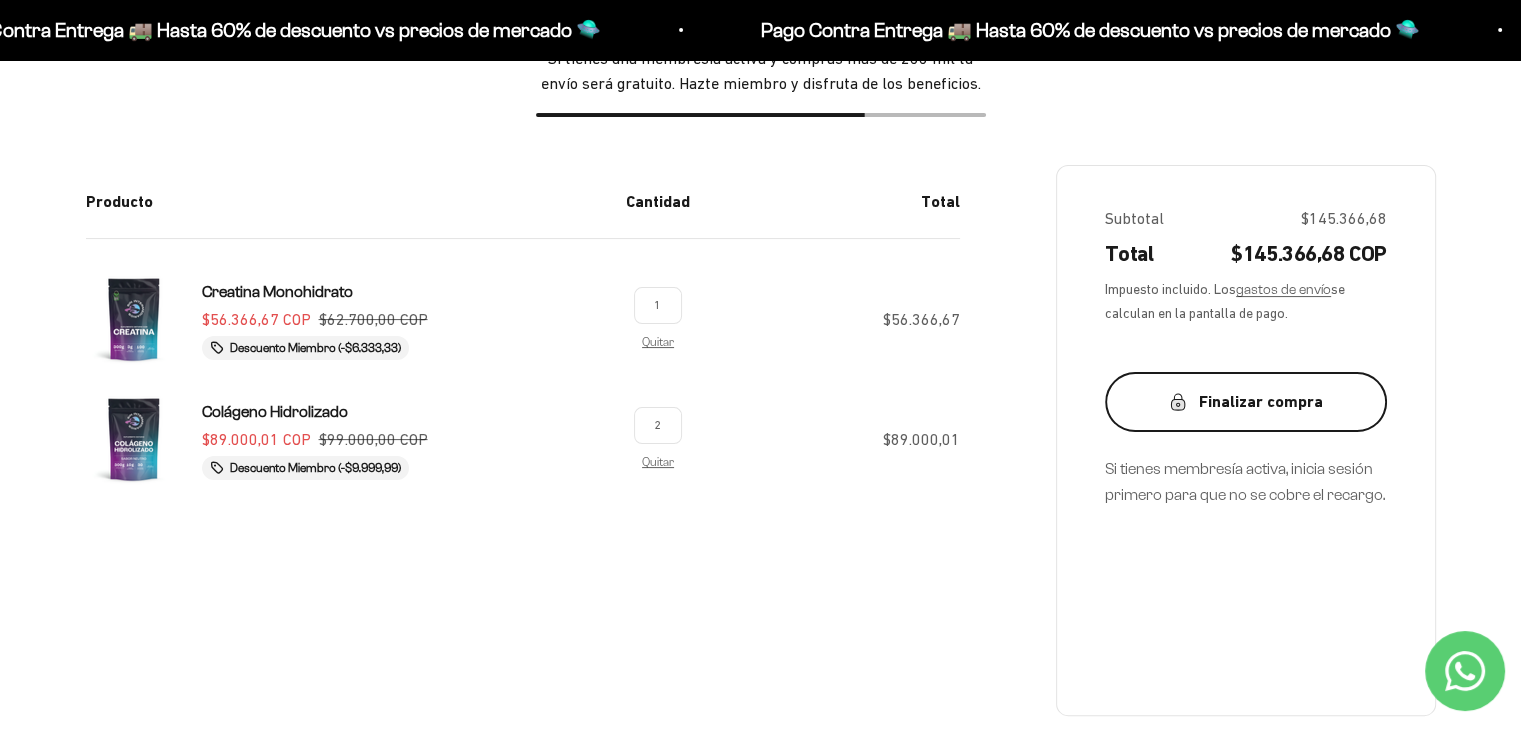 click on "Finalizar compra" at bounding box center (1246, 402) 